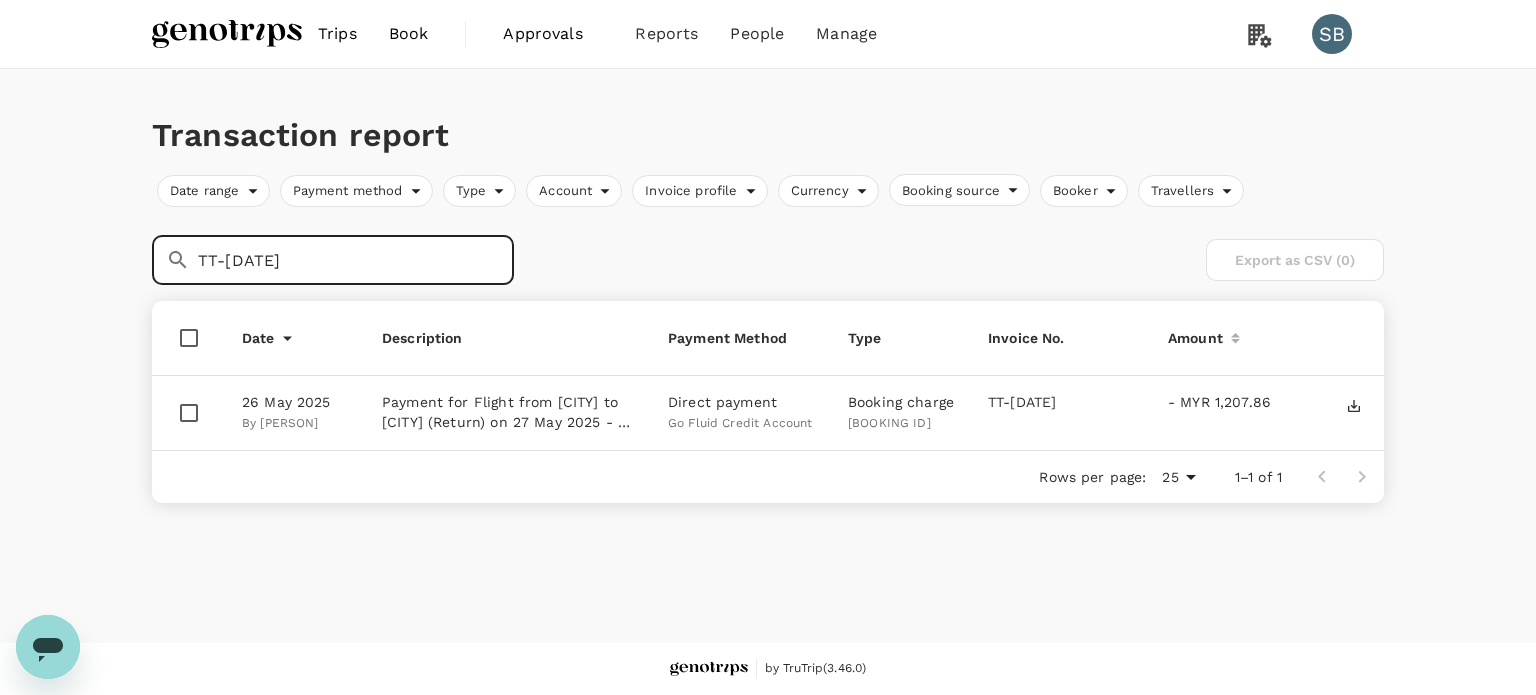 scroll, scrollTop: 0, scrollLeft: 0, axis: both 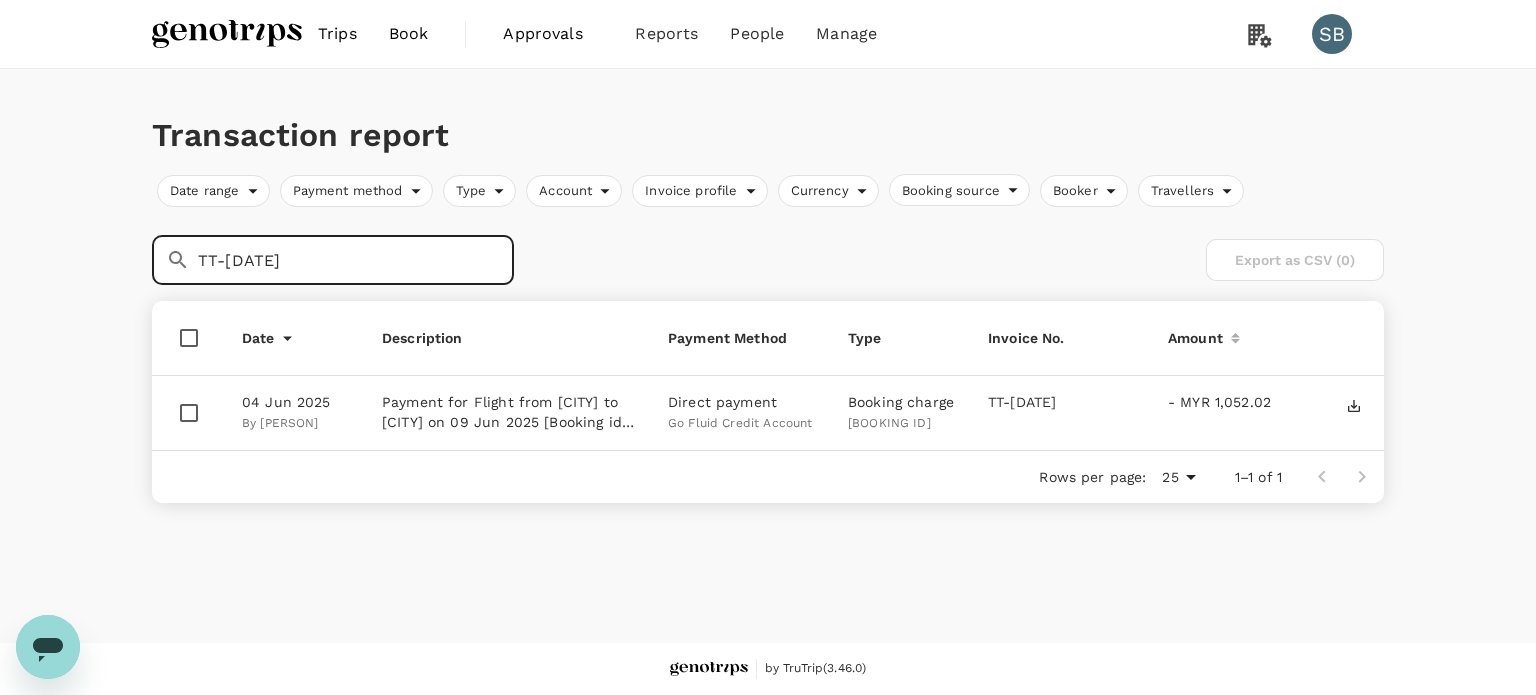 type on "TT-20250604246816" 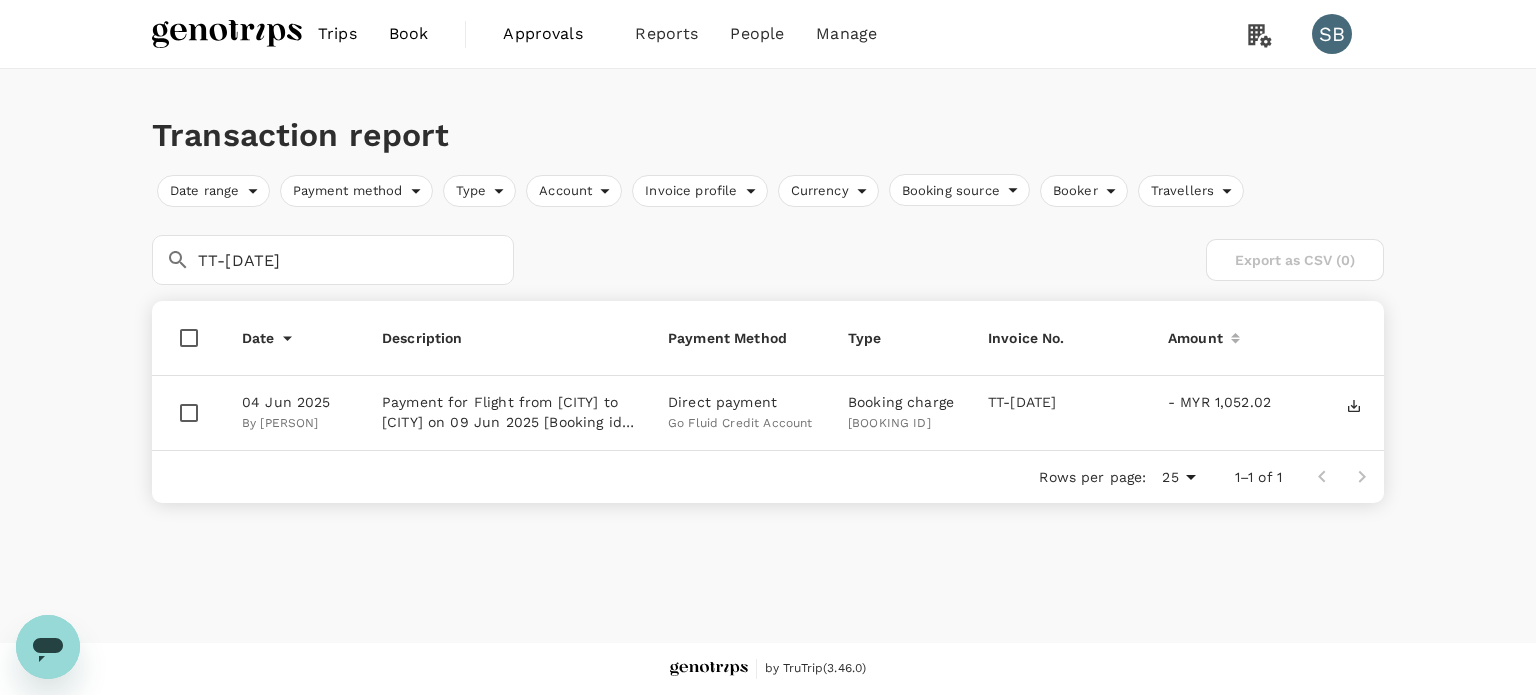 drag, startPoint x: 955, startPoint y: 423, endPoint x: 813, endPoint y: 422, distance: 142.00352 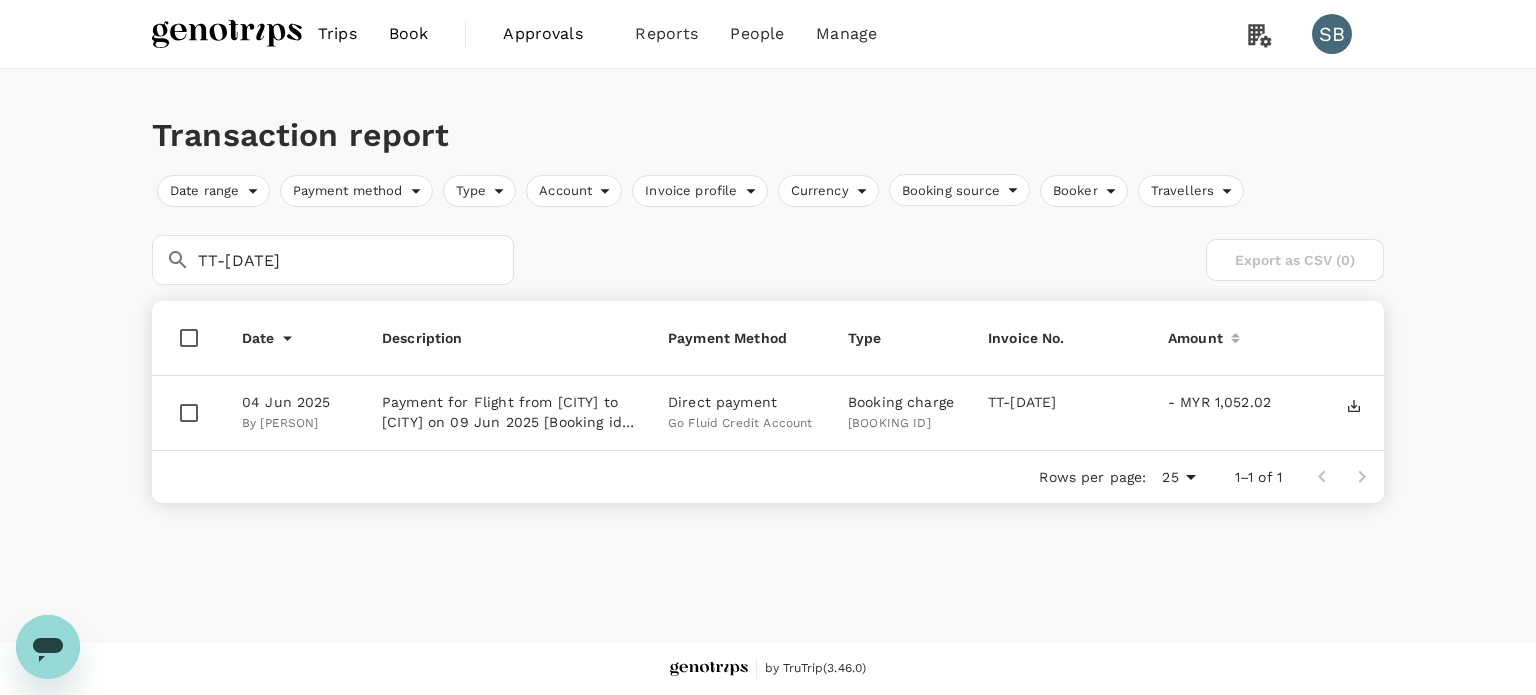 drag, startPoint x: 955, startPoint y: 423, endPoint x: 844, endPoint y: 427, distance: 111.07205 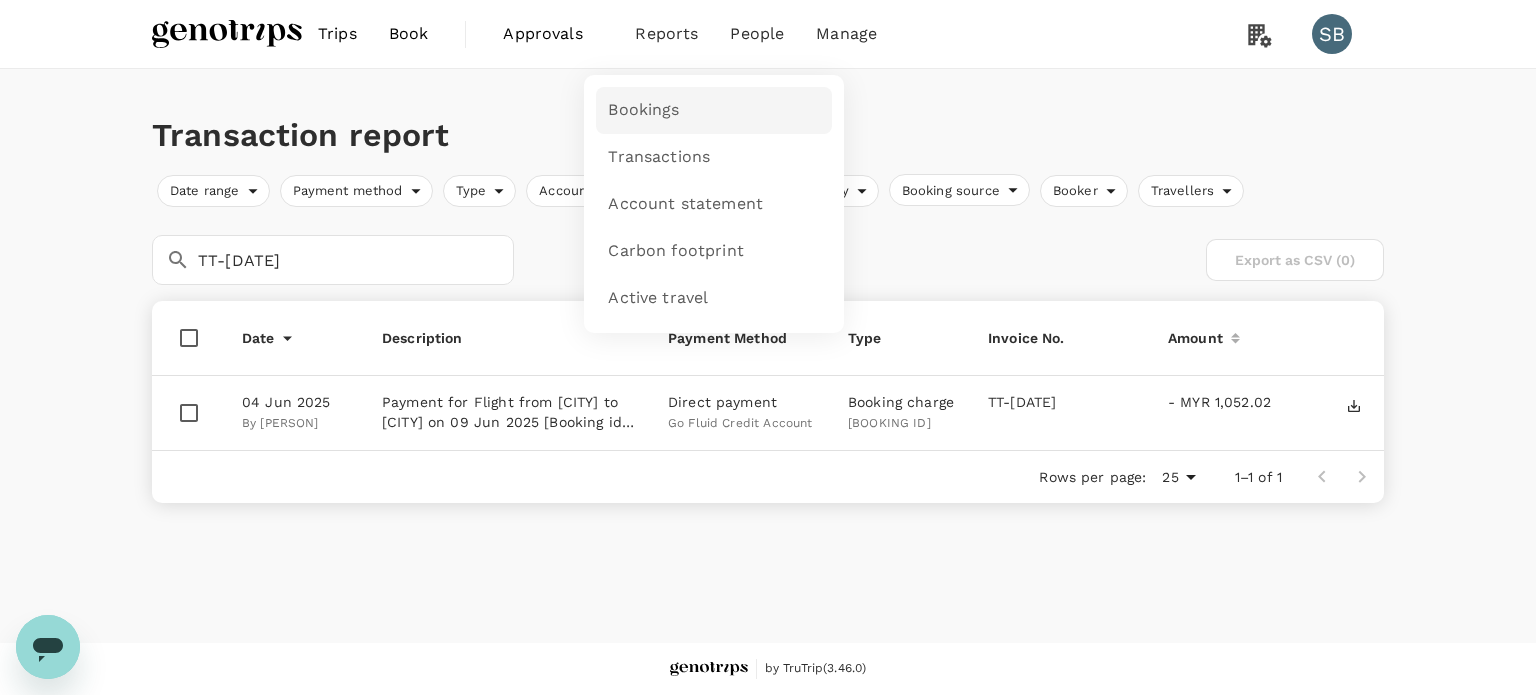 click on "Bookings" at bounding box center [643, 110] 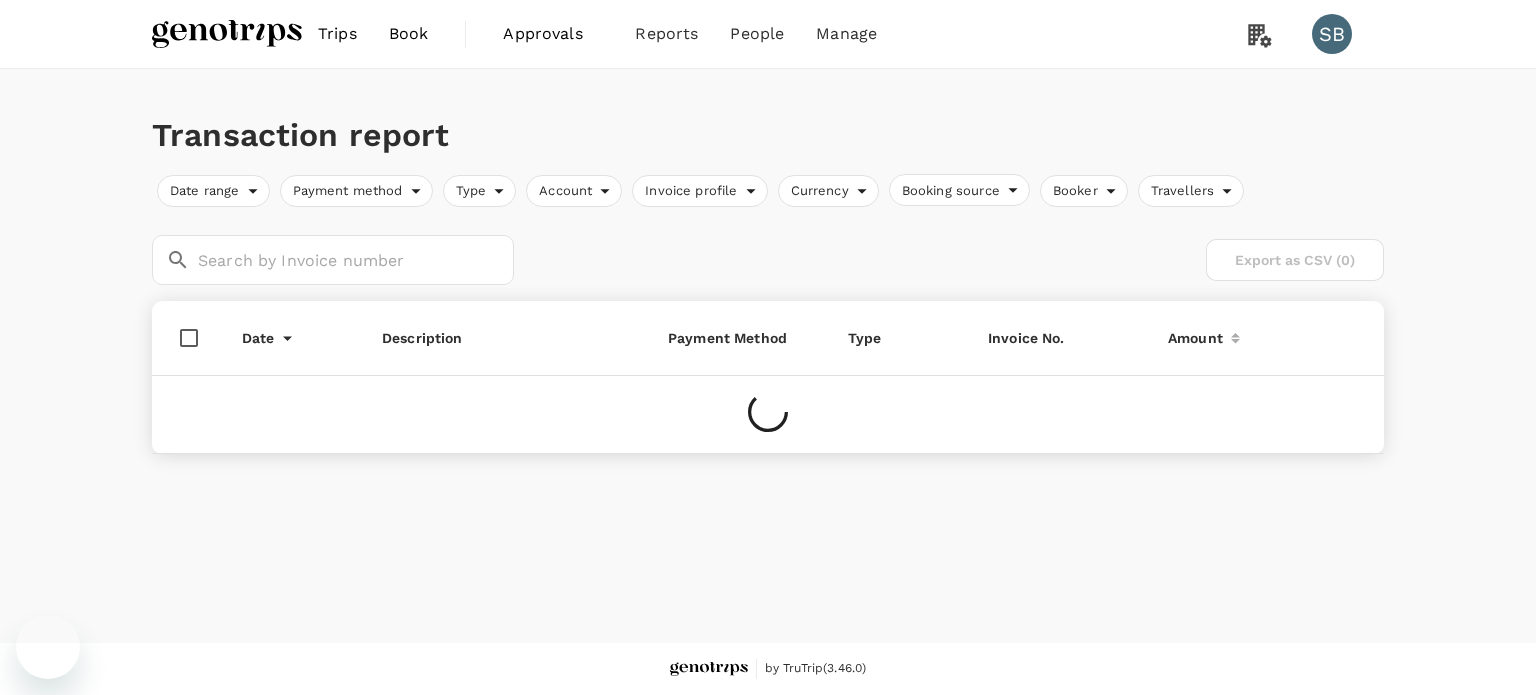 scroll, scrollTop: 0, scrollLeft: 0, axis: both 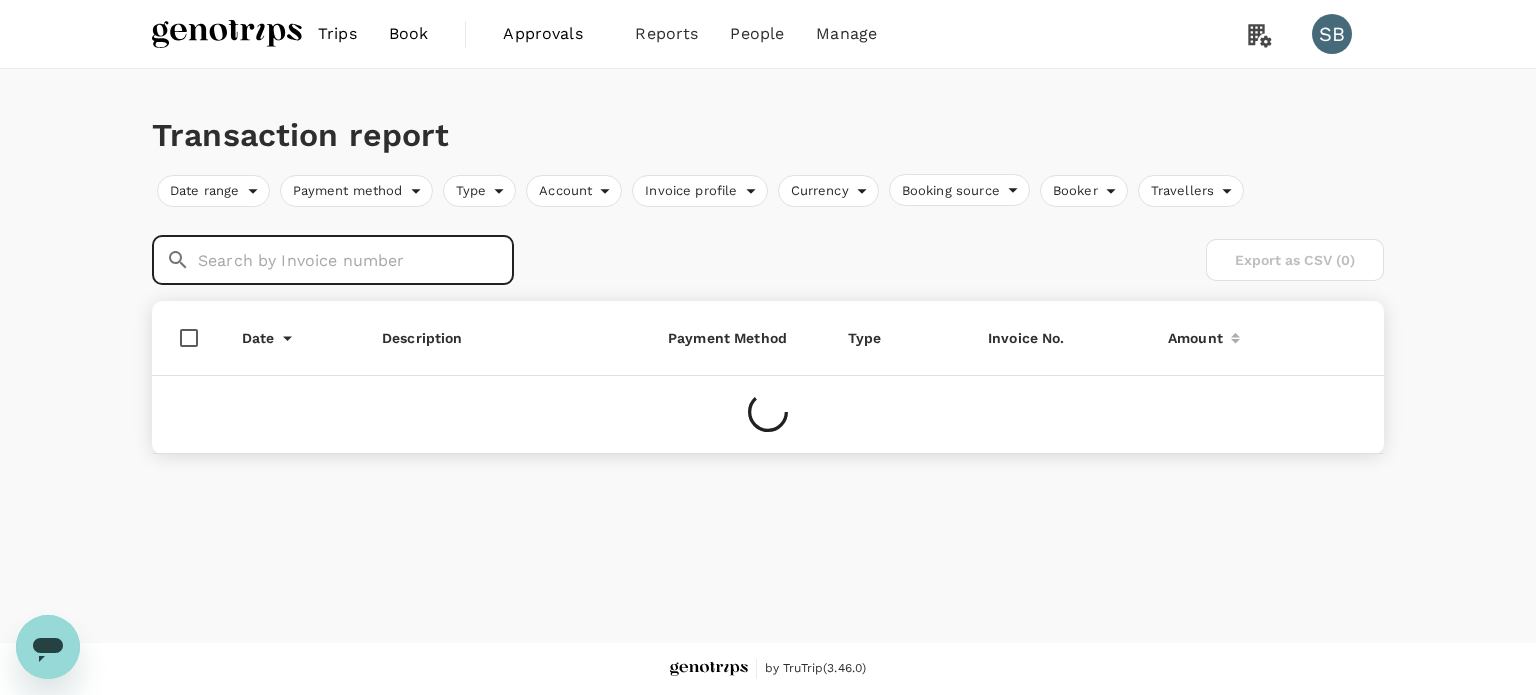 click at bounding box center [356, 260] 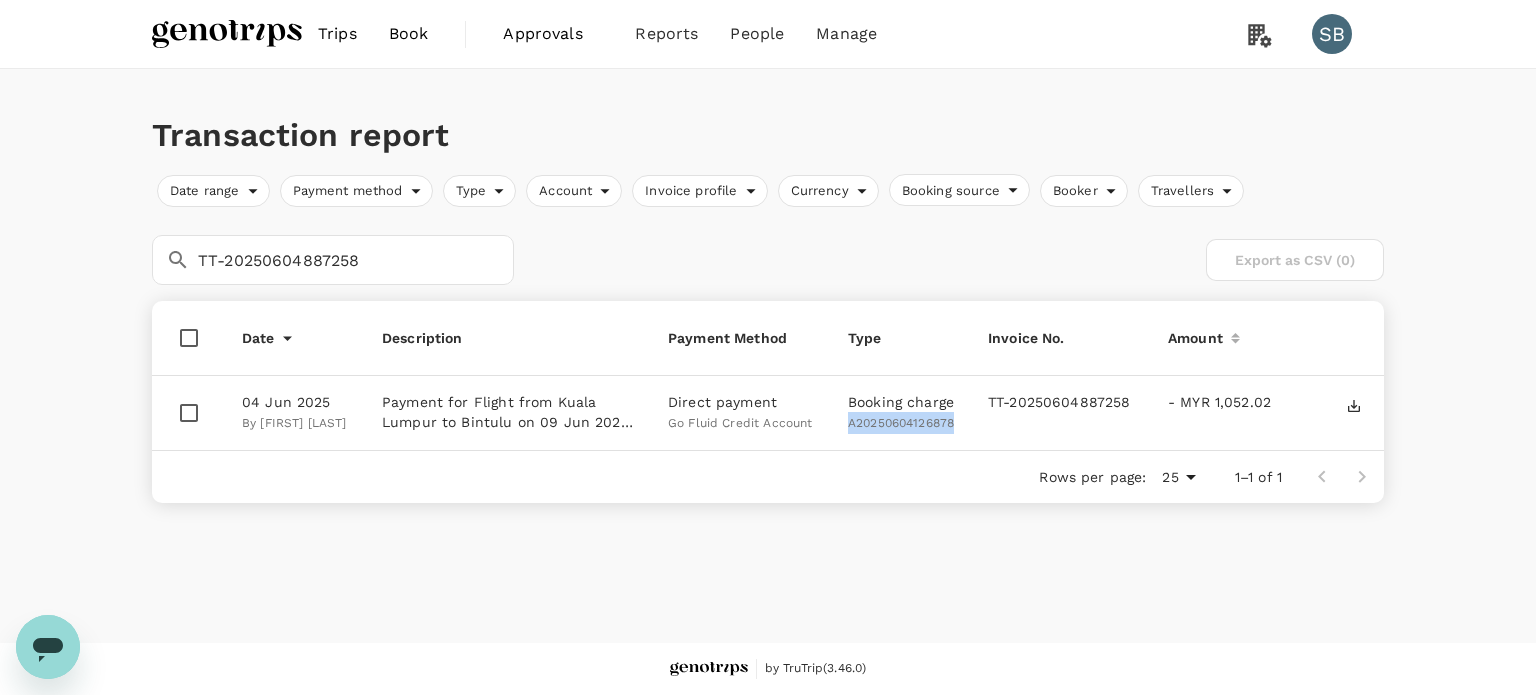 drag, startPoint x: 956, startPoint y: 420, endPoint x: 848, endPoint y: 421, distance: 108.00463 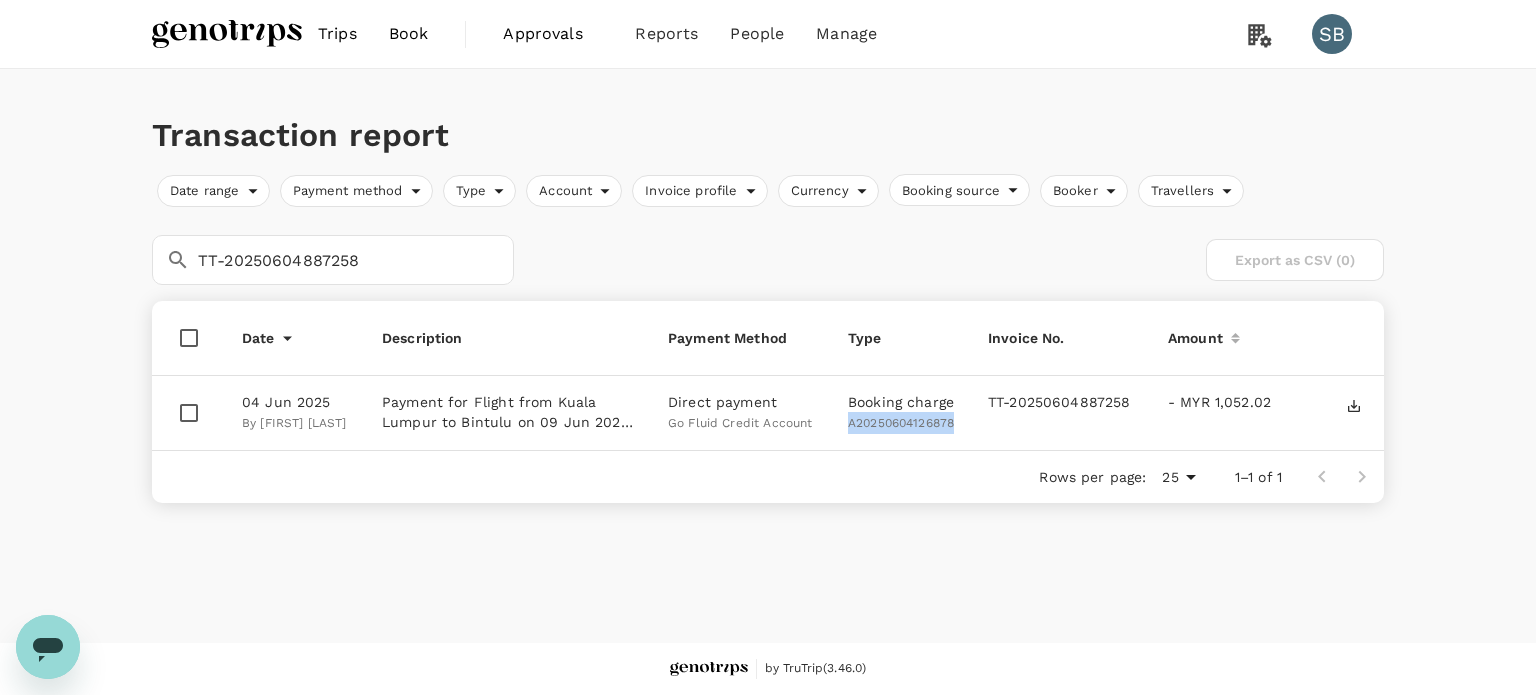 copy on "A20250604126878" 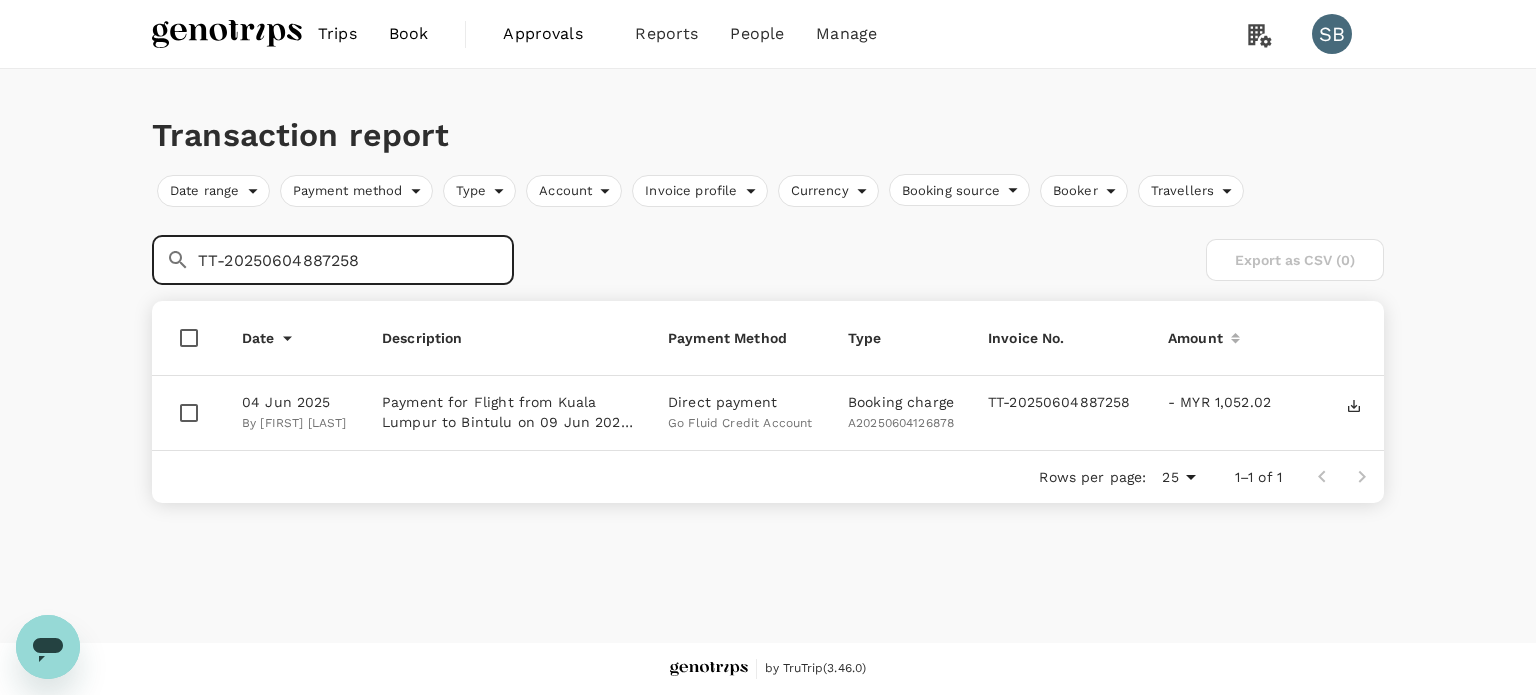 drag, startPoint x: 368, startPoint y: 259, endPoint x: 89, endPoint y: 235, distance: 280.03036 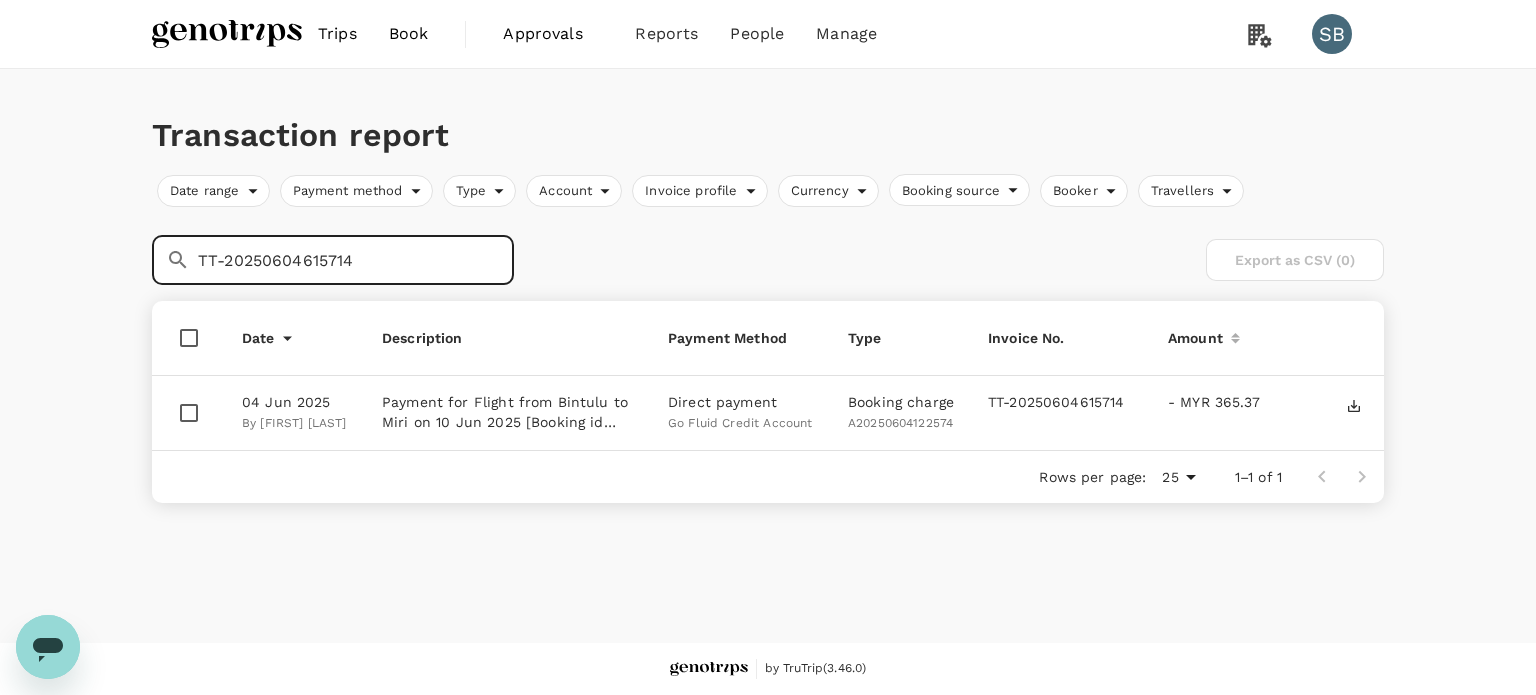 type on "TT-20250604615714" 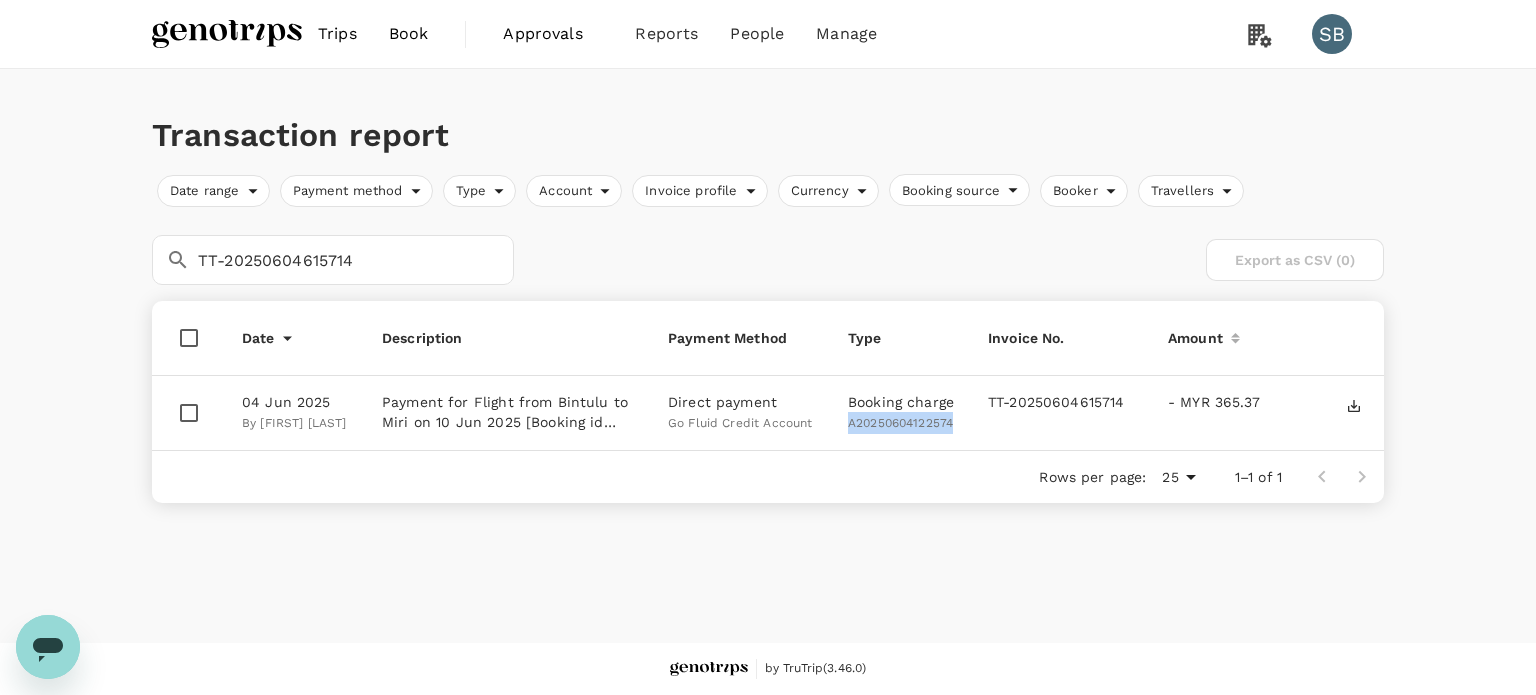 drag, startPoint x: 956, startPoint y: 420, endPoint x: 846, endPoint y: 415, distance: 110.11358 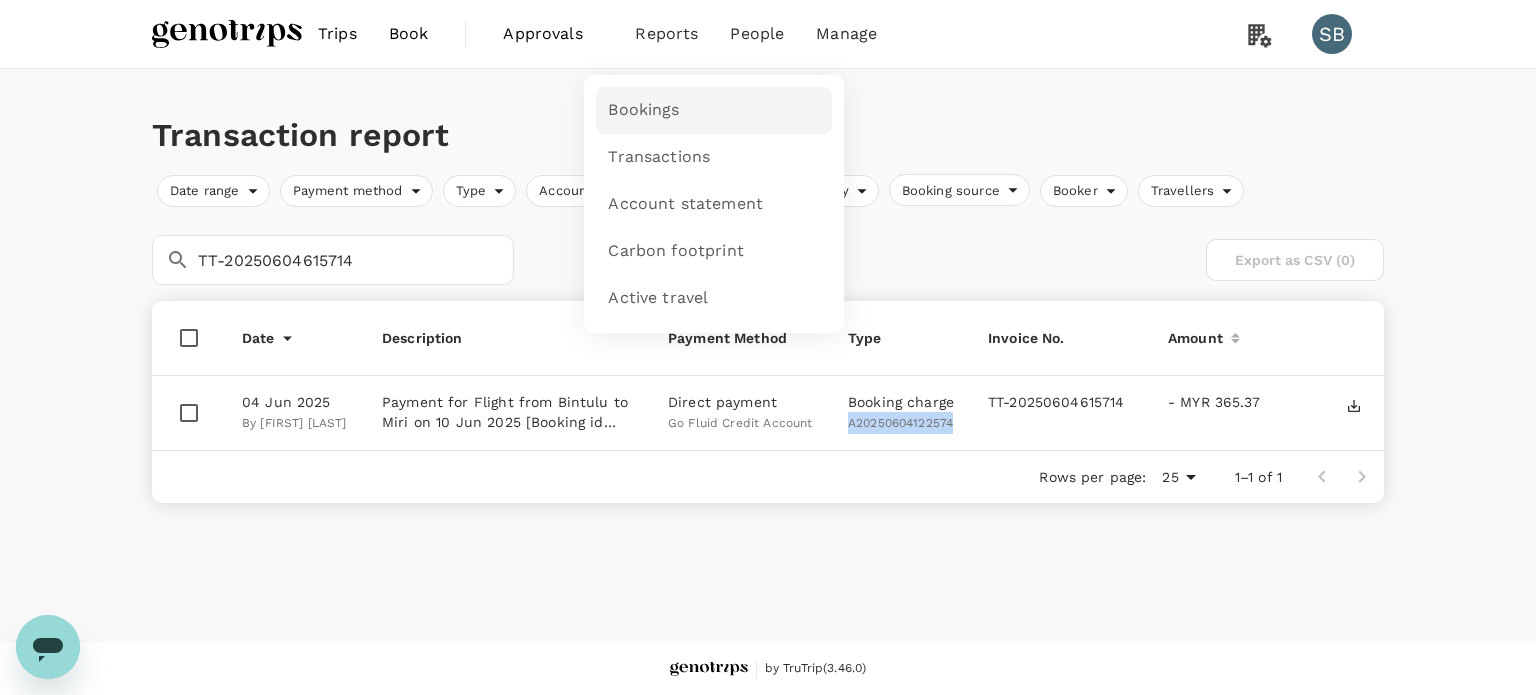 click on "Bookings" at bounding box center (643, 110) 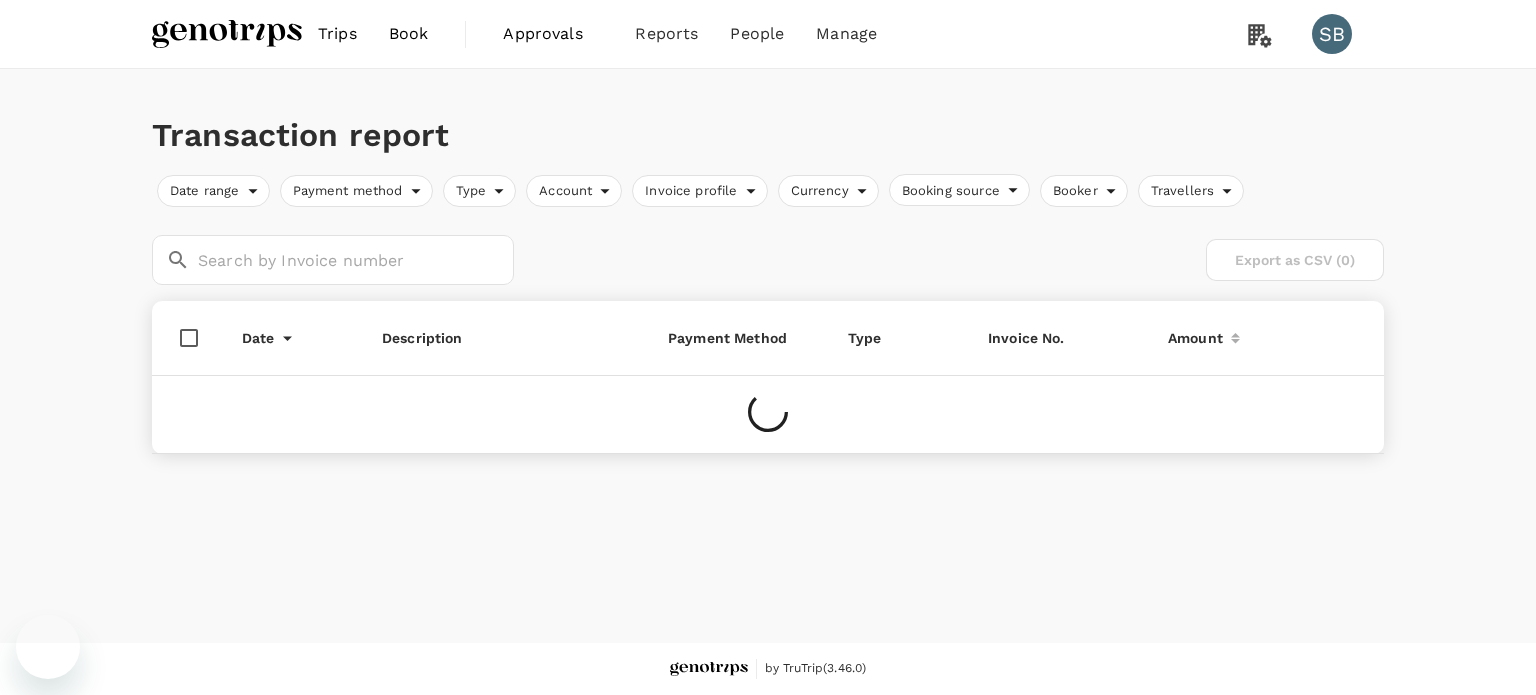scroll, scrollTop: 0, scrollLeft: 0, axis: both 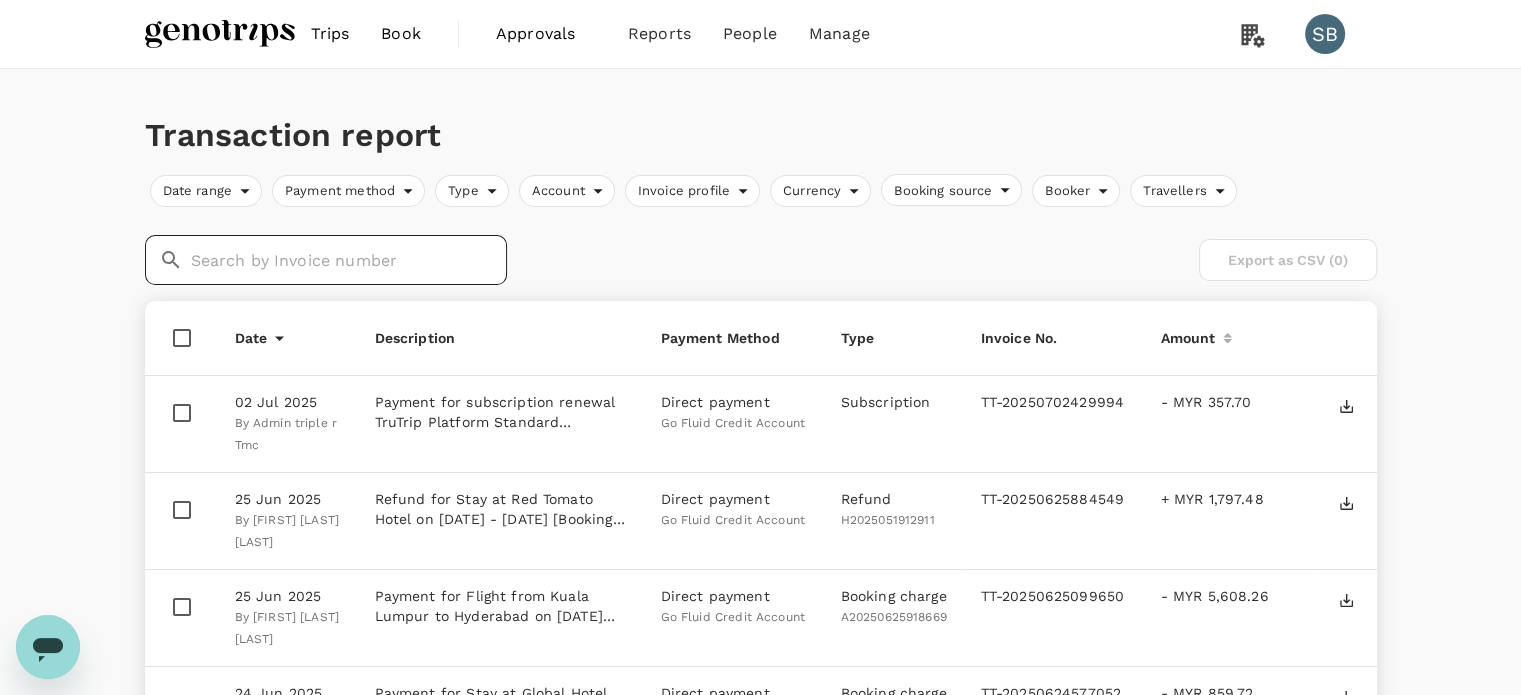 click at bounding box center [349, 260] 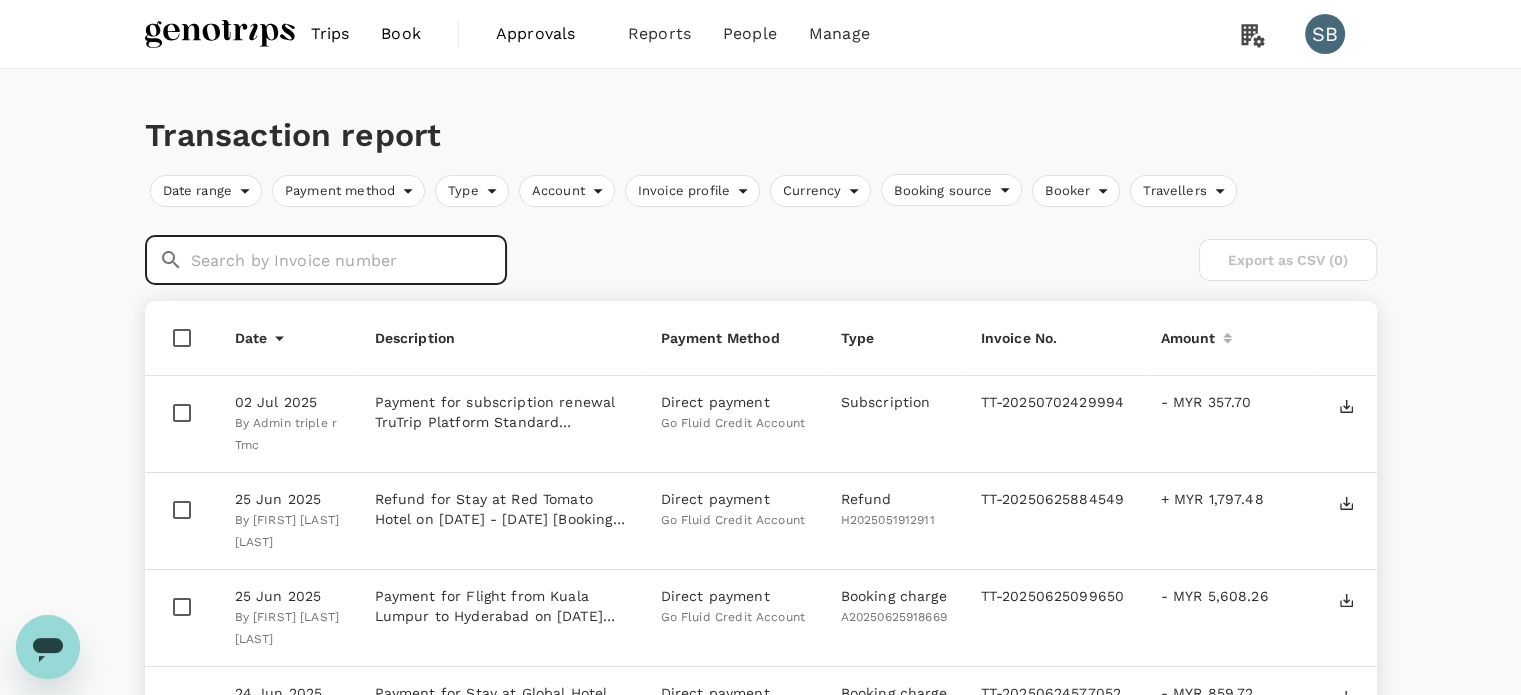 paste on "TT-20250604803820" 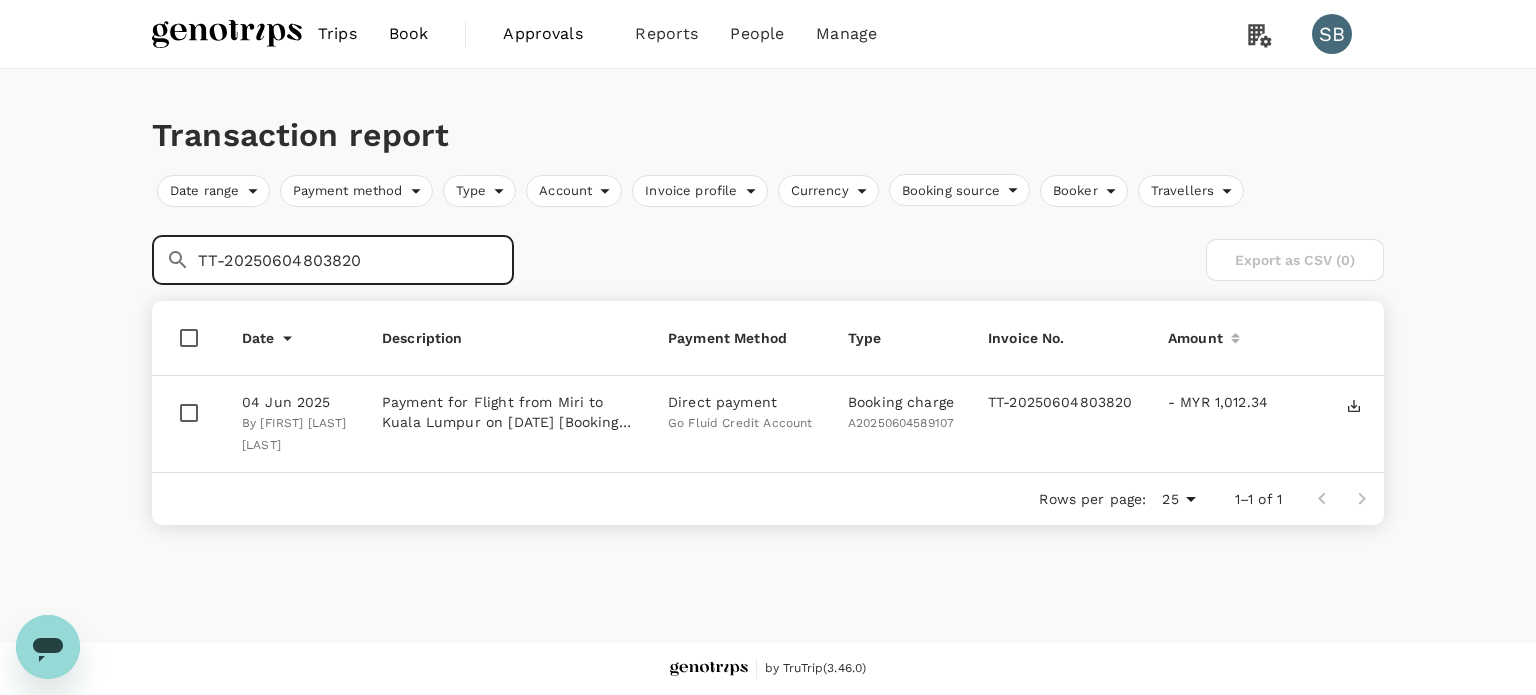 type on "TT-20250604803820" 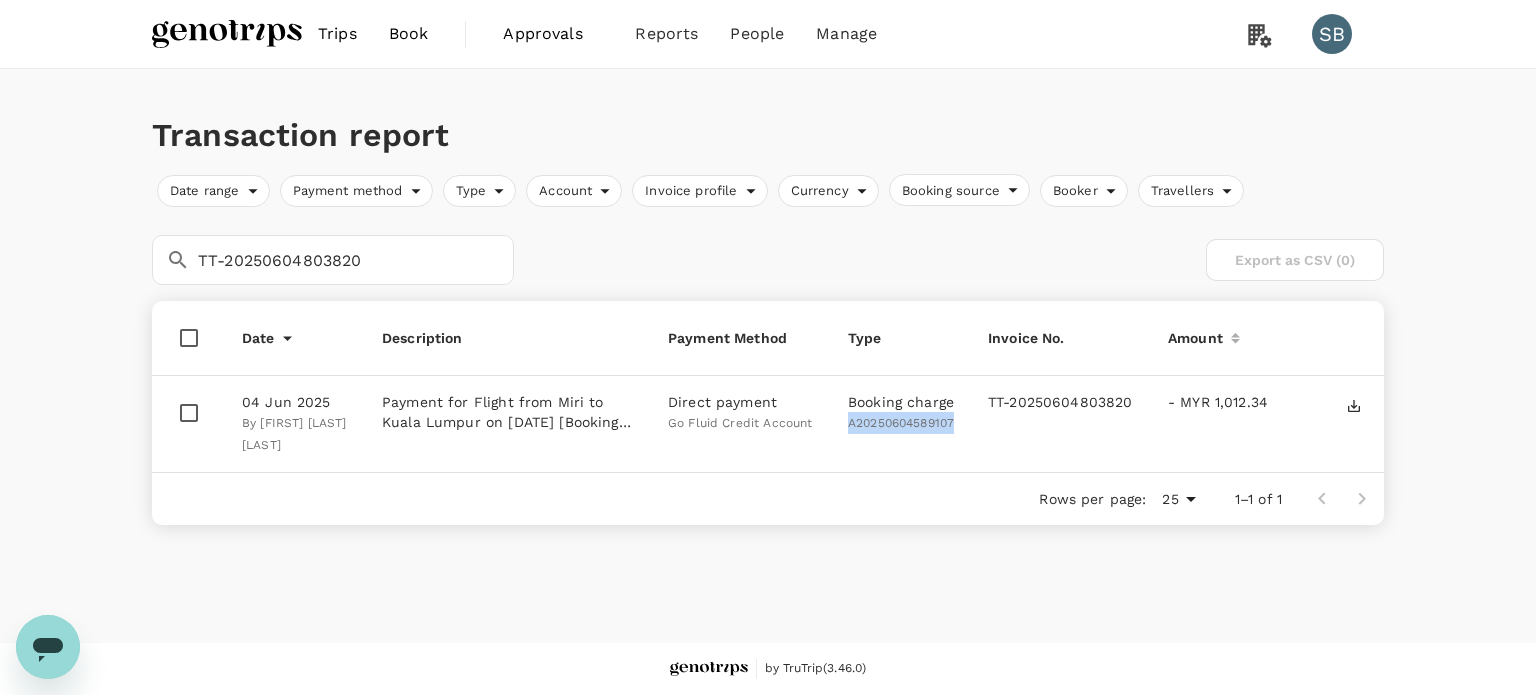 drag, startPoint x: 956, startPoint y: 419, endPoint x: 849, endPoint y: 417, distance: 107.01869 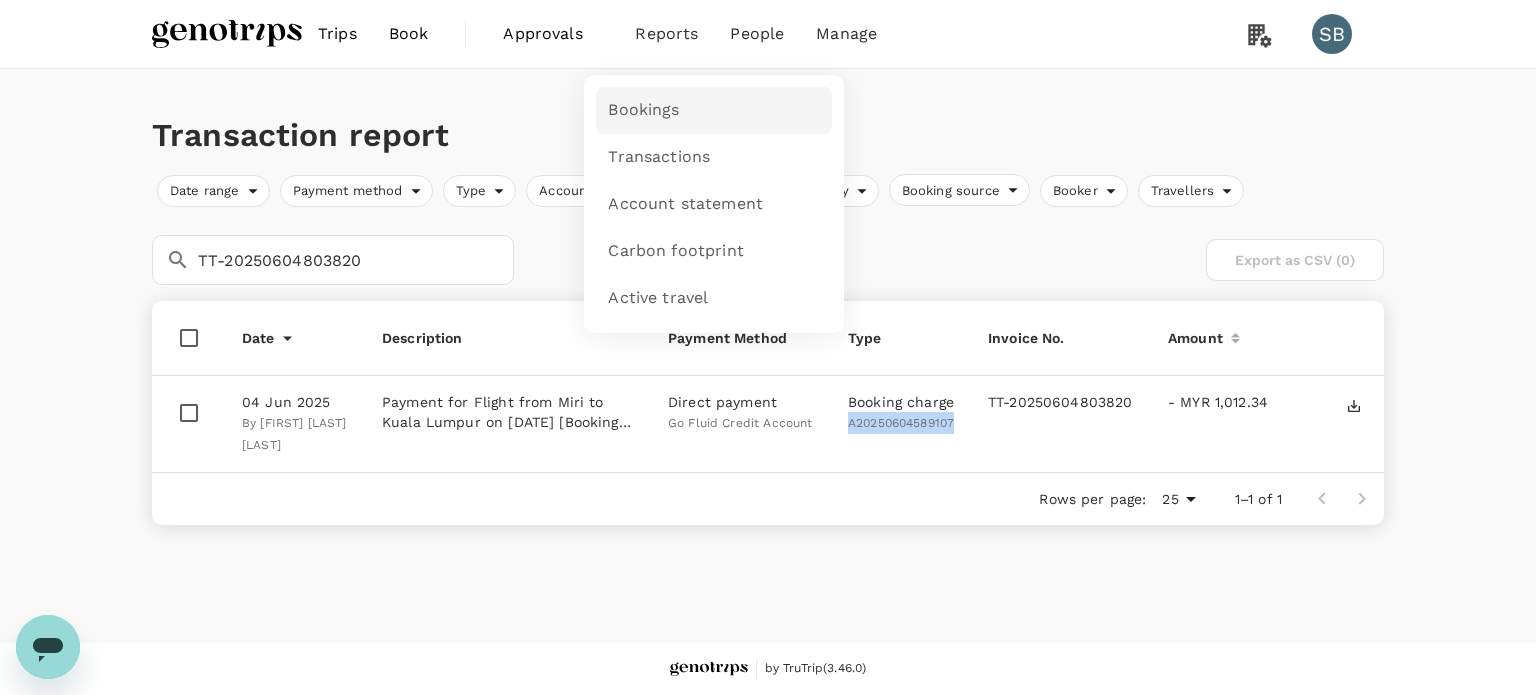 click on "Bookings" at bounding box center (643, 110) 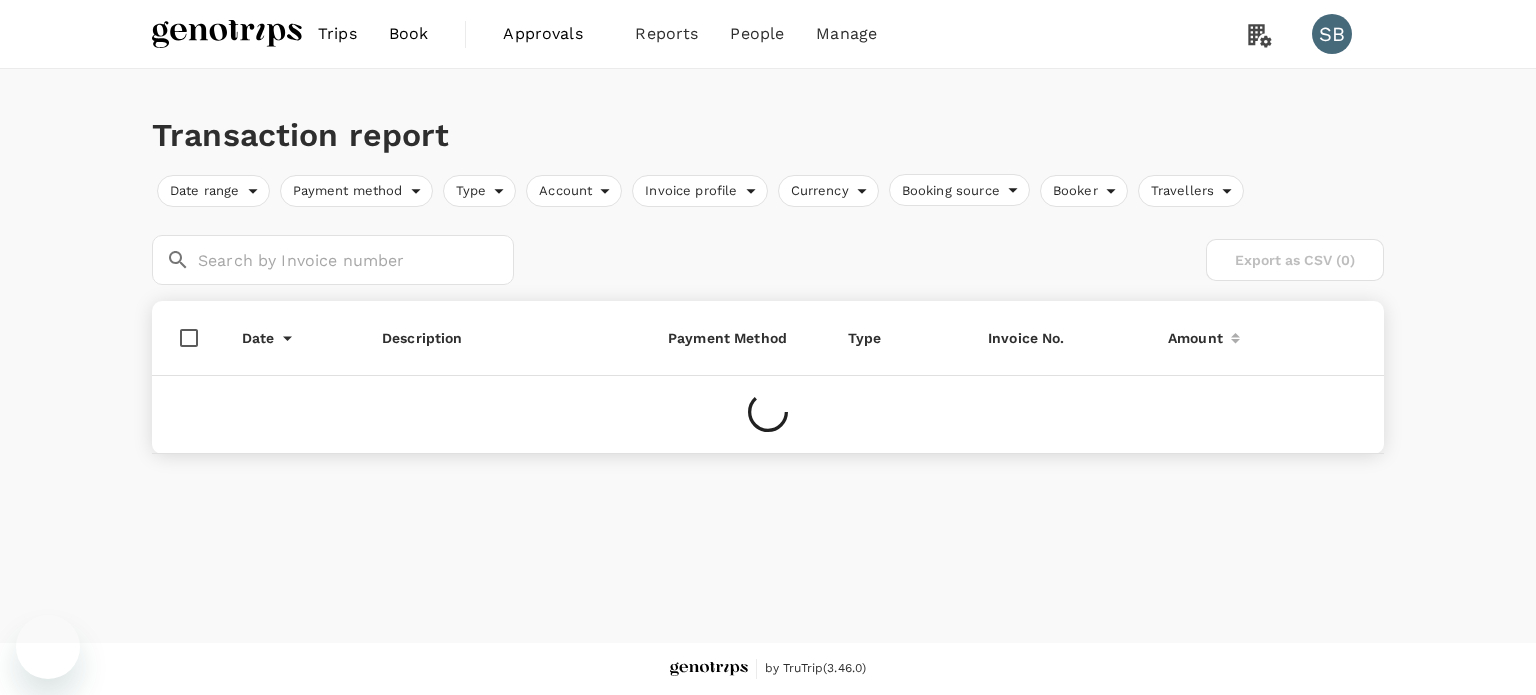 scroll, scrollTop: 0, scrollLeft: 0, axis: both 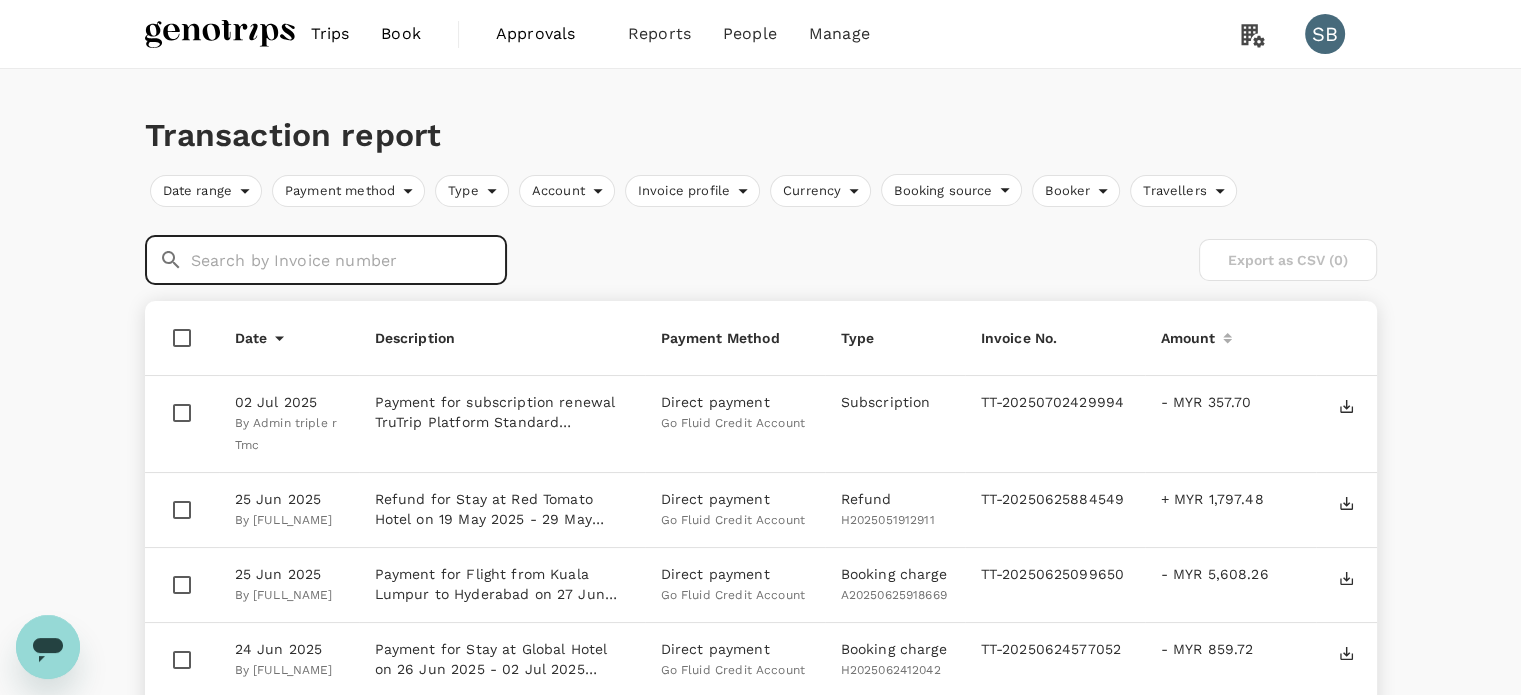 click at bounding box center (349, 260) 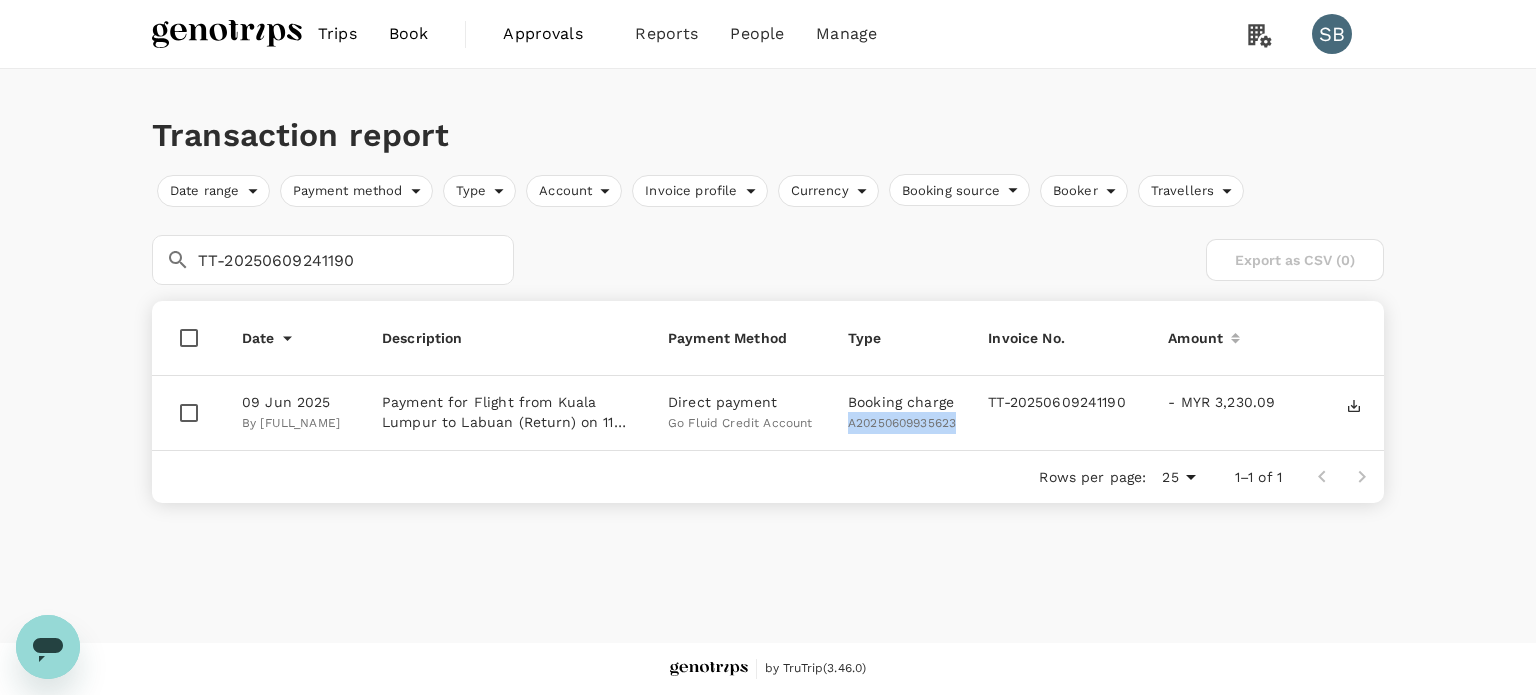 drag, startPoint x: 965, startPoint y: 426, endPoint x: 849, endPoint y: 430, distance: 116.06895 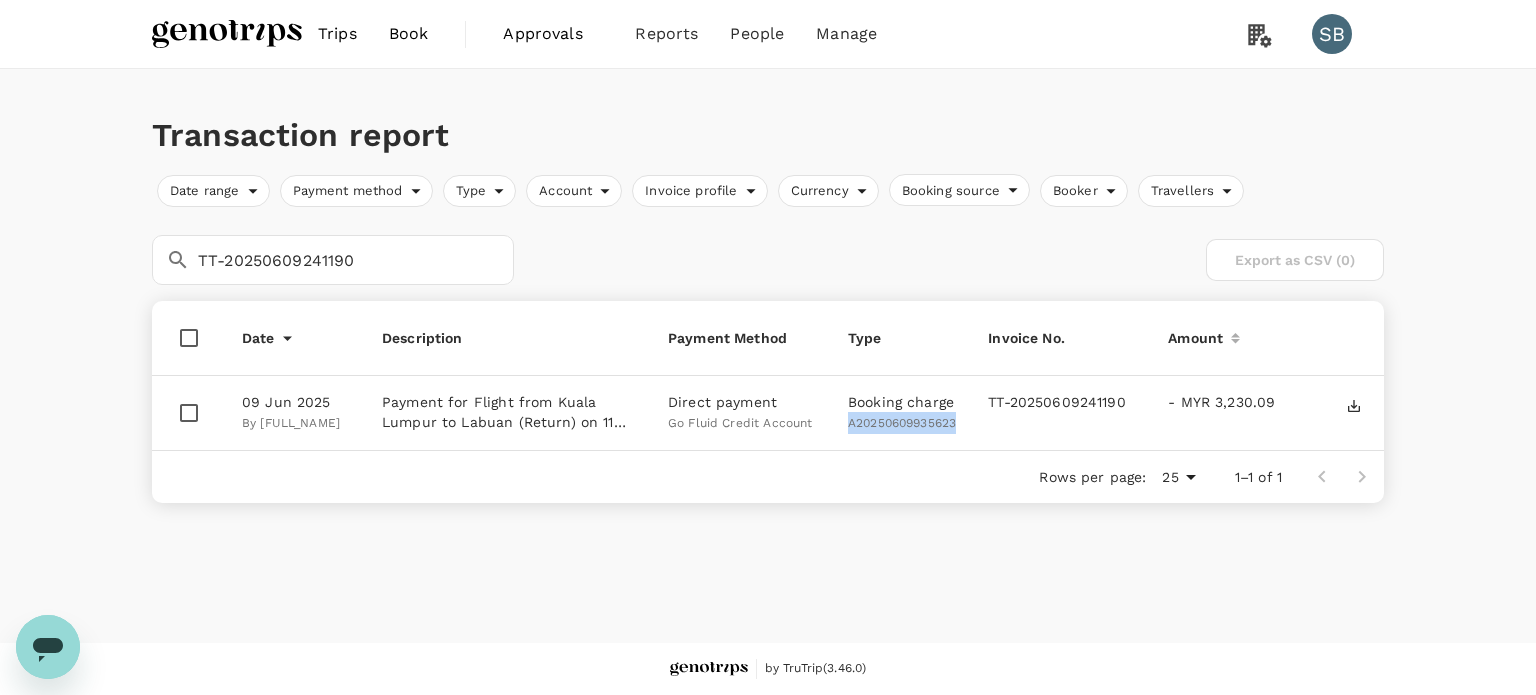 copy on "A20250609935623" 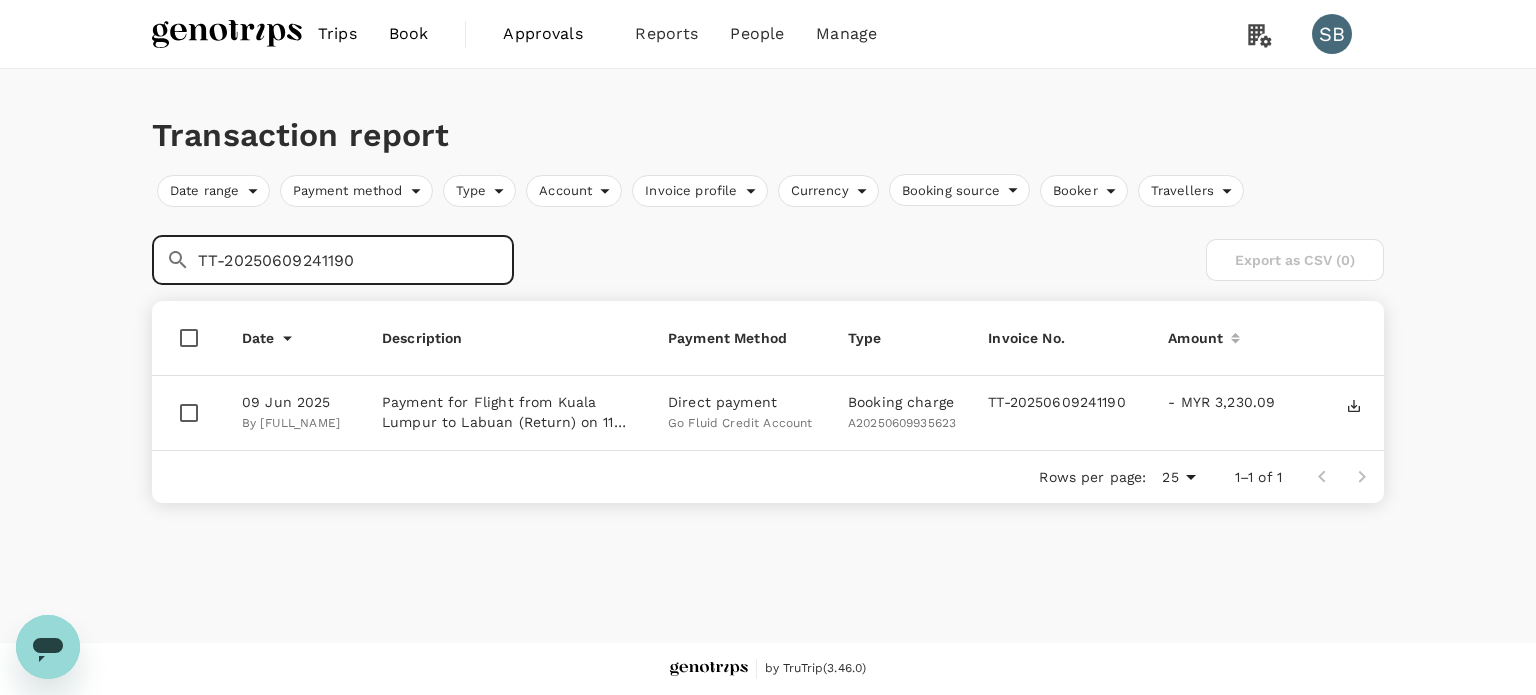 drag, startPoint x: 281, startPoint y: 249, endPoint x: 126, endPoint y: 227, distance: 156.55351 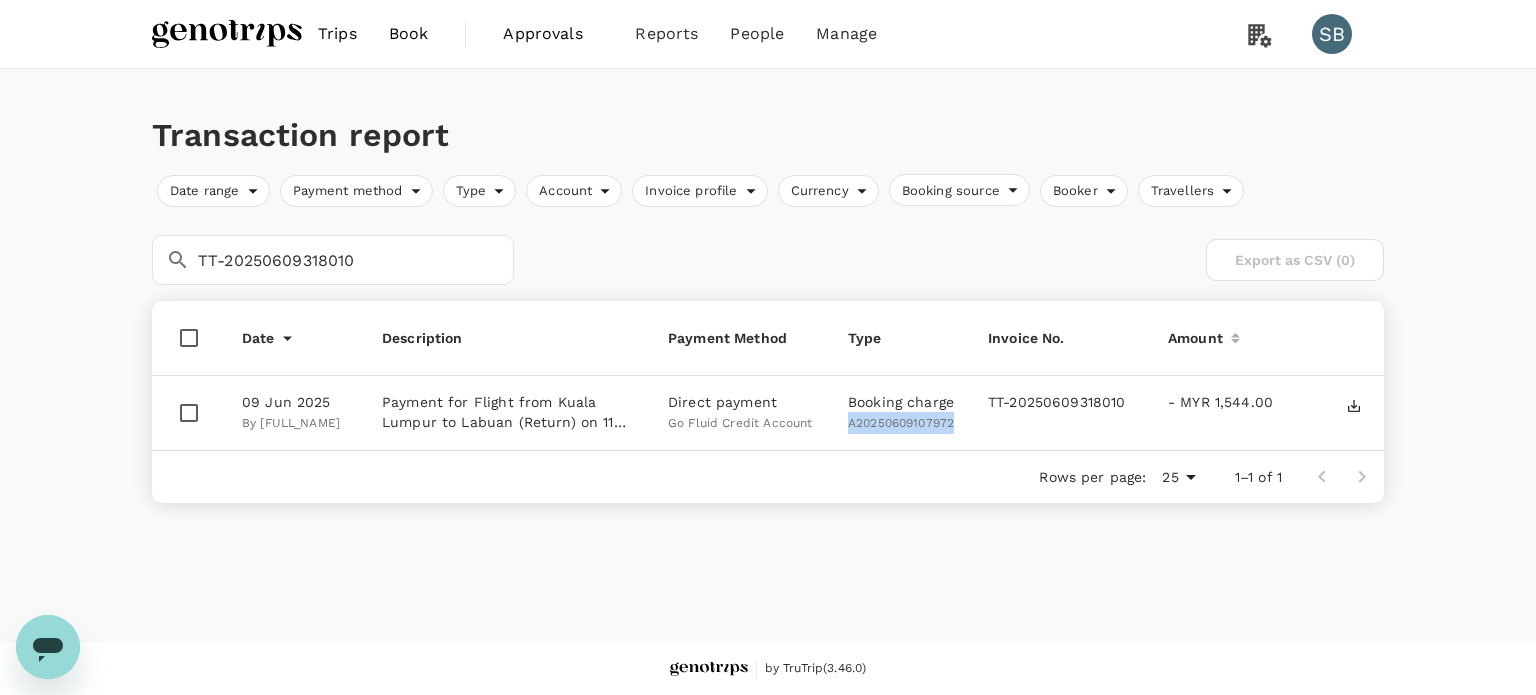 drag, startPoint x: 957, startPoint y: 425, endPoint x: 842, endPoint y: 423, distance: 115.01739 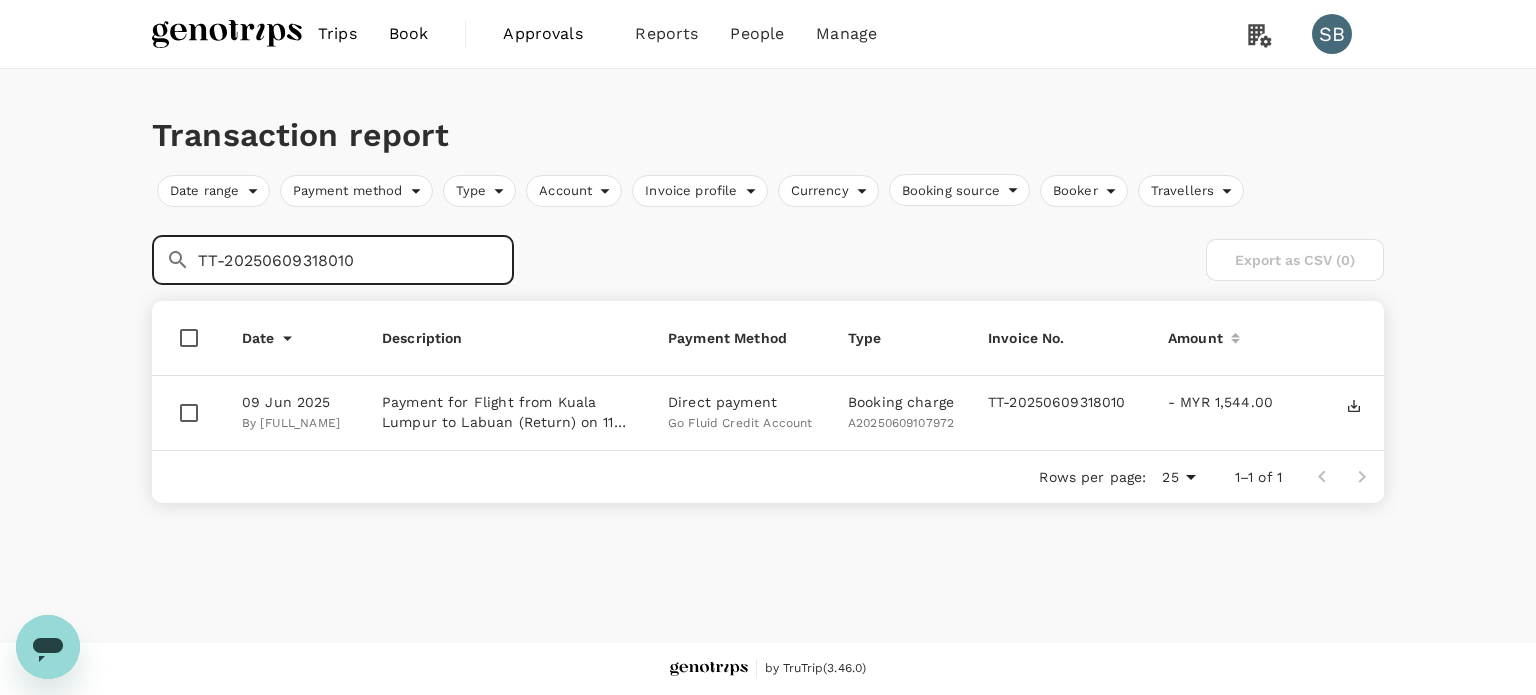 drag, startPoint x: 357, startPoint y: 258, endPoint x: 162, endPoint y: 237, distance: 196.1275 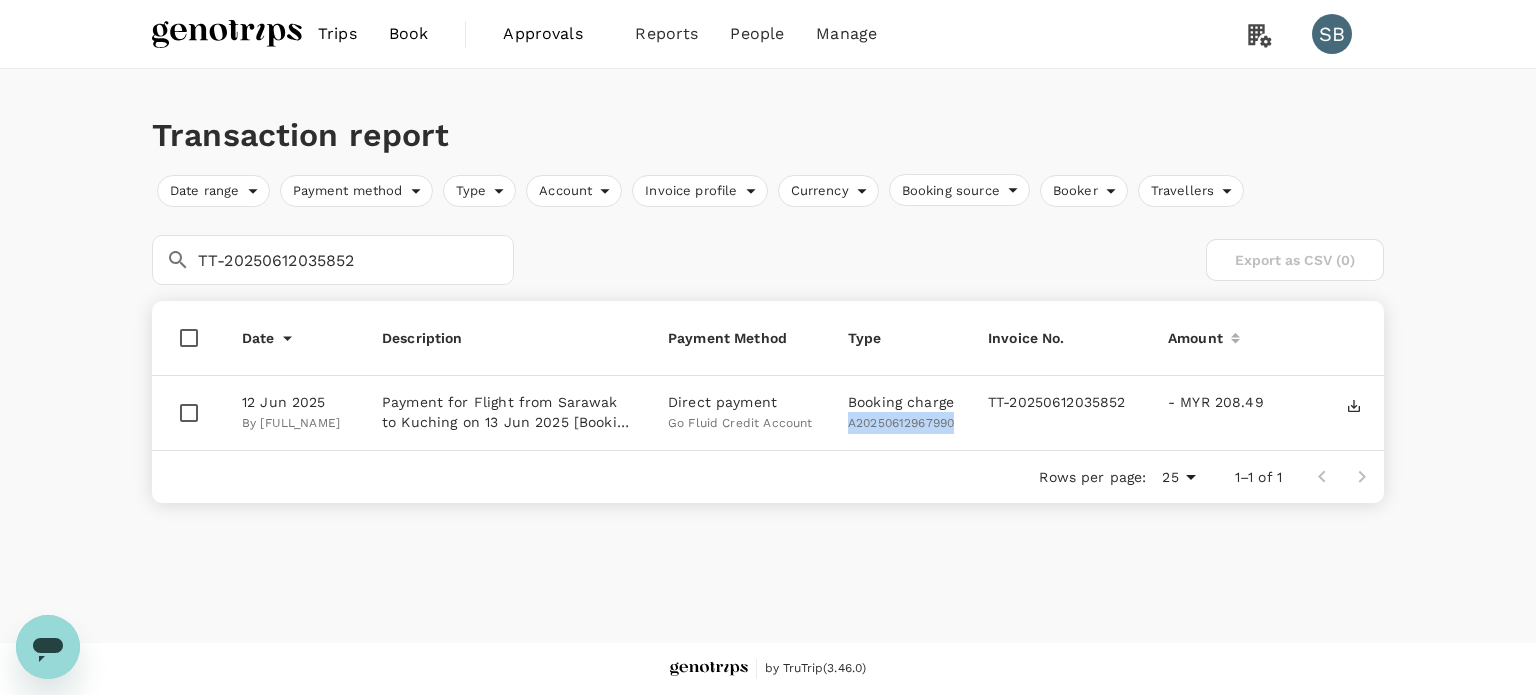 drag, startPoint x: 955, startPoint y: 423, endPoint x: 849, endPoint y: 413, distance: 106.47065 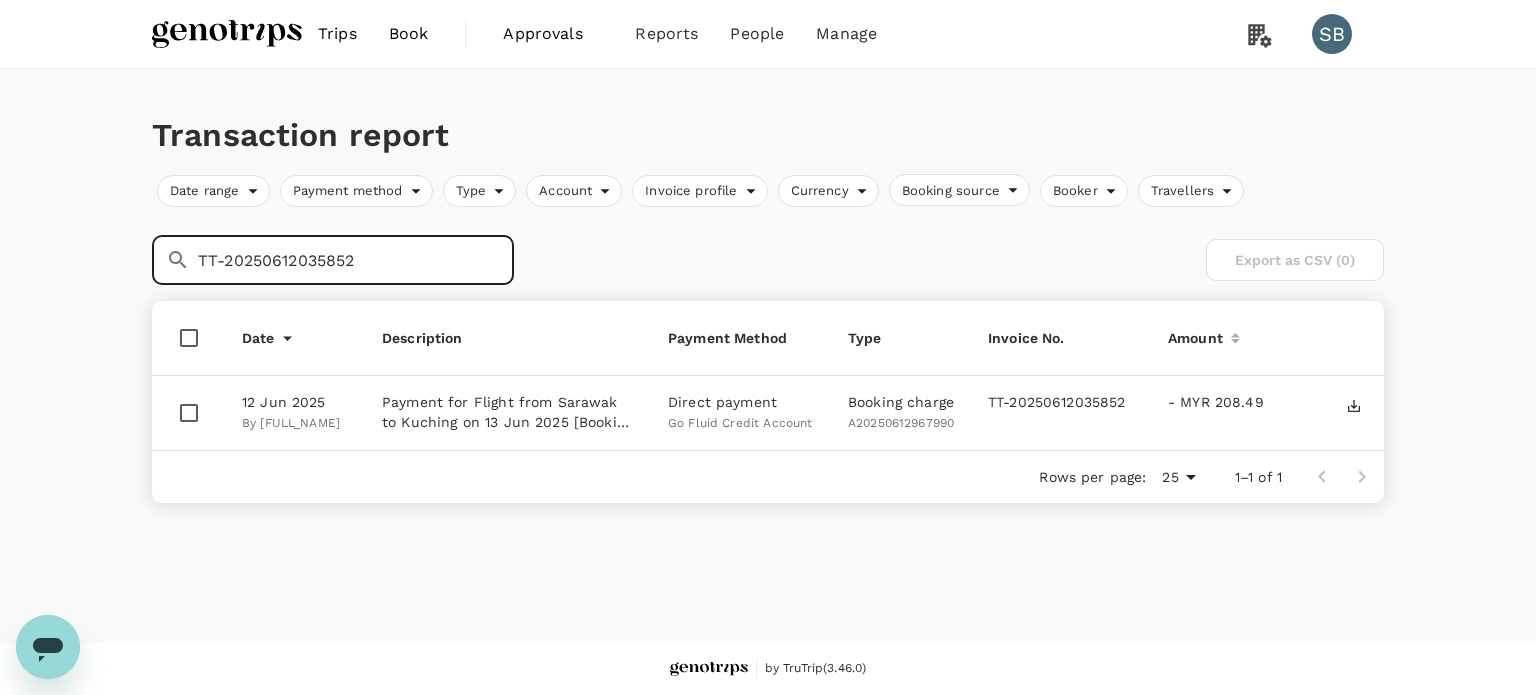 drag, startPoint x: 359, startPoint y: 263, endPoint x: 101, endPoint y: 236, distance: 259.40894 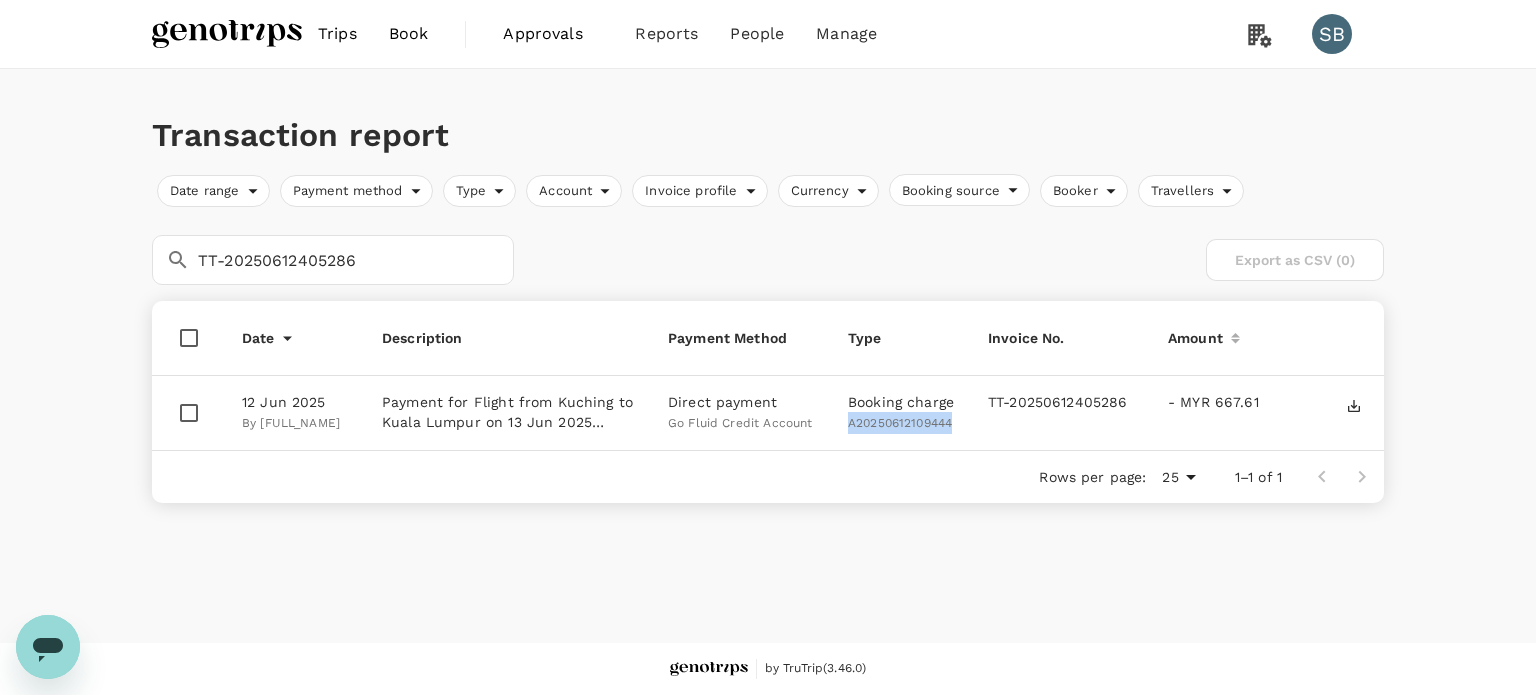 drag, startPoint x: 955, startPoint y: 426, endPoint x: 848, endPoint y: 430, distance: 107.07474 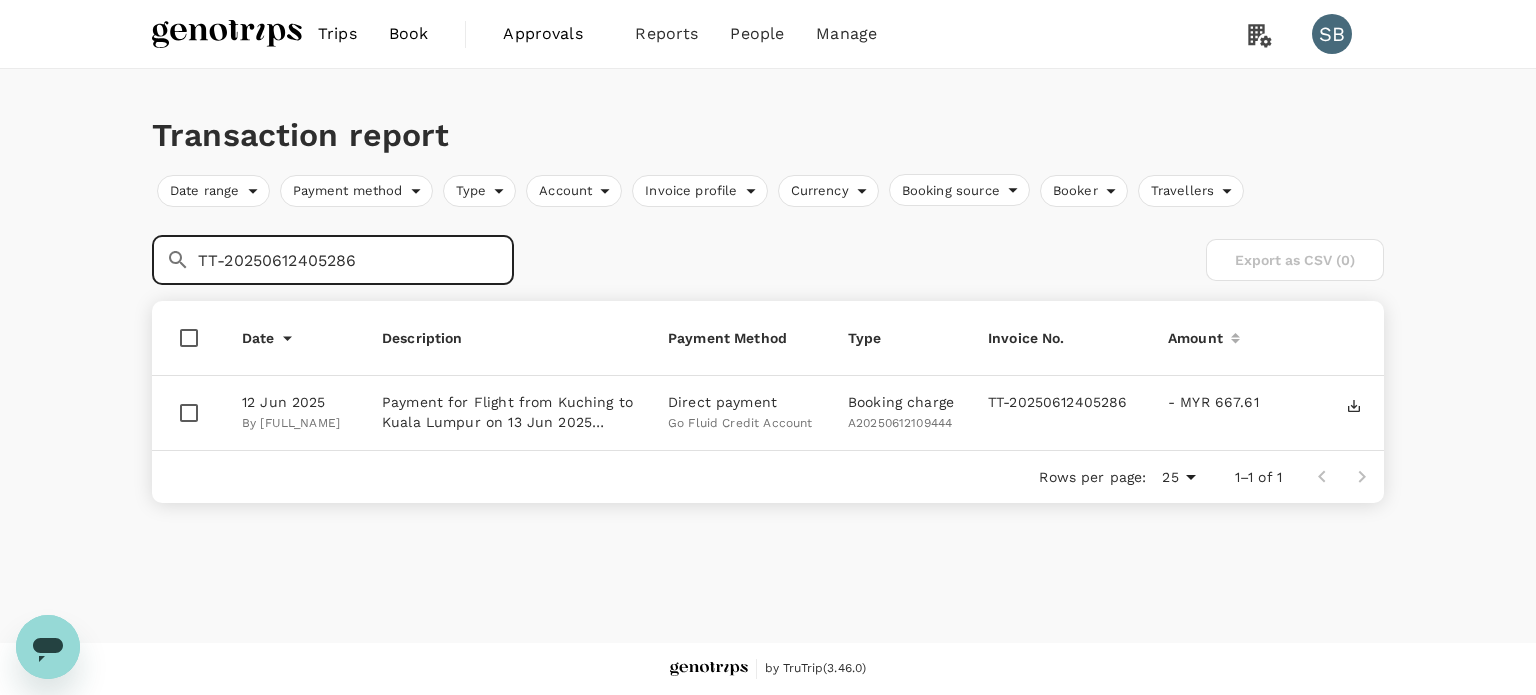 drag, startPoint x: 355, startPoint y: 260, endPoint x: 121, endPoint y: 239, distance: 234.94041 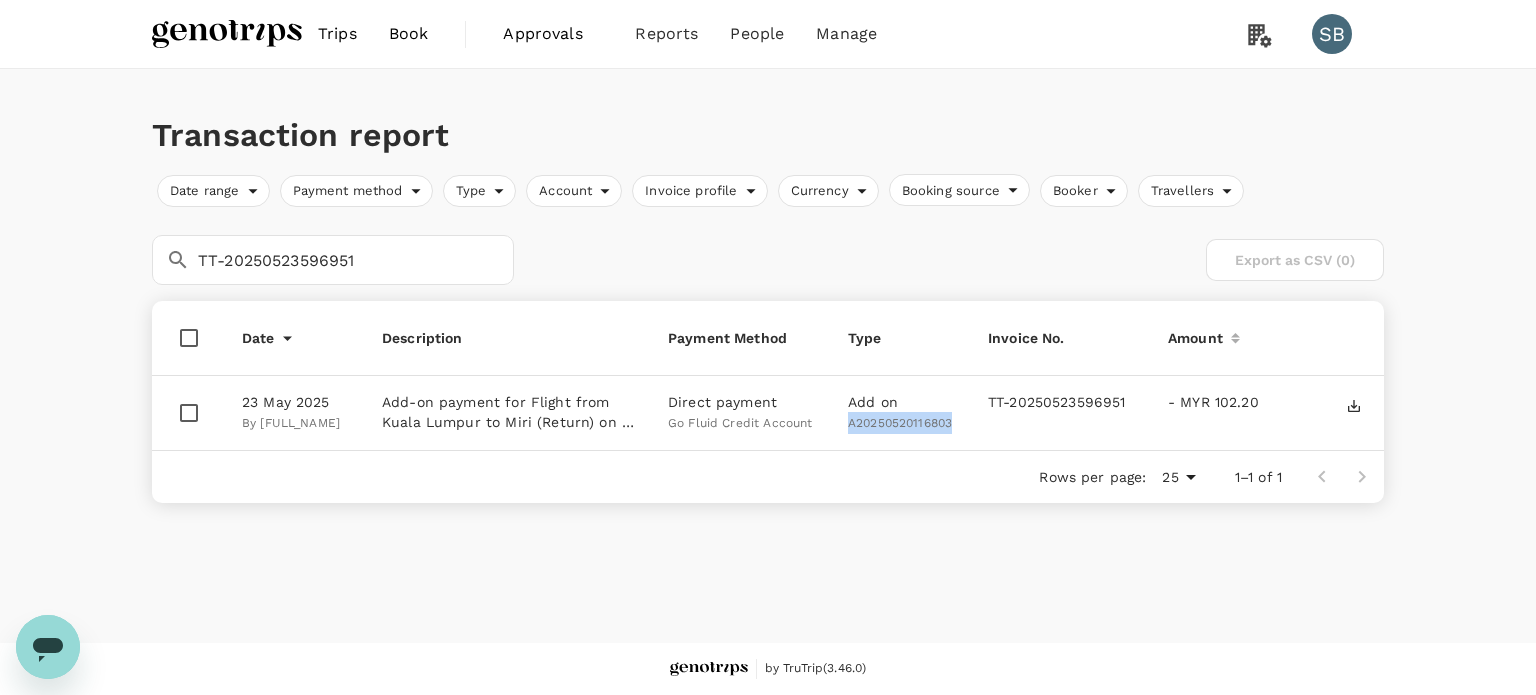 drag, startPoint x: 963, startPoint y: 423, endPoint x: 848, endPoint y: 419, distance: 115.06954 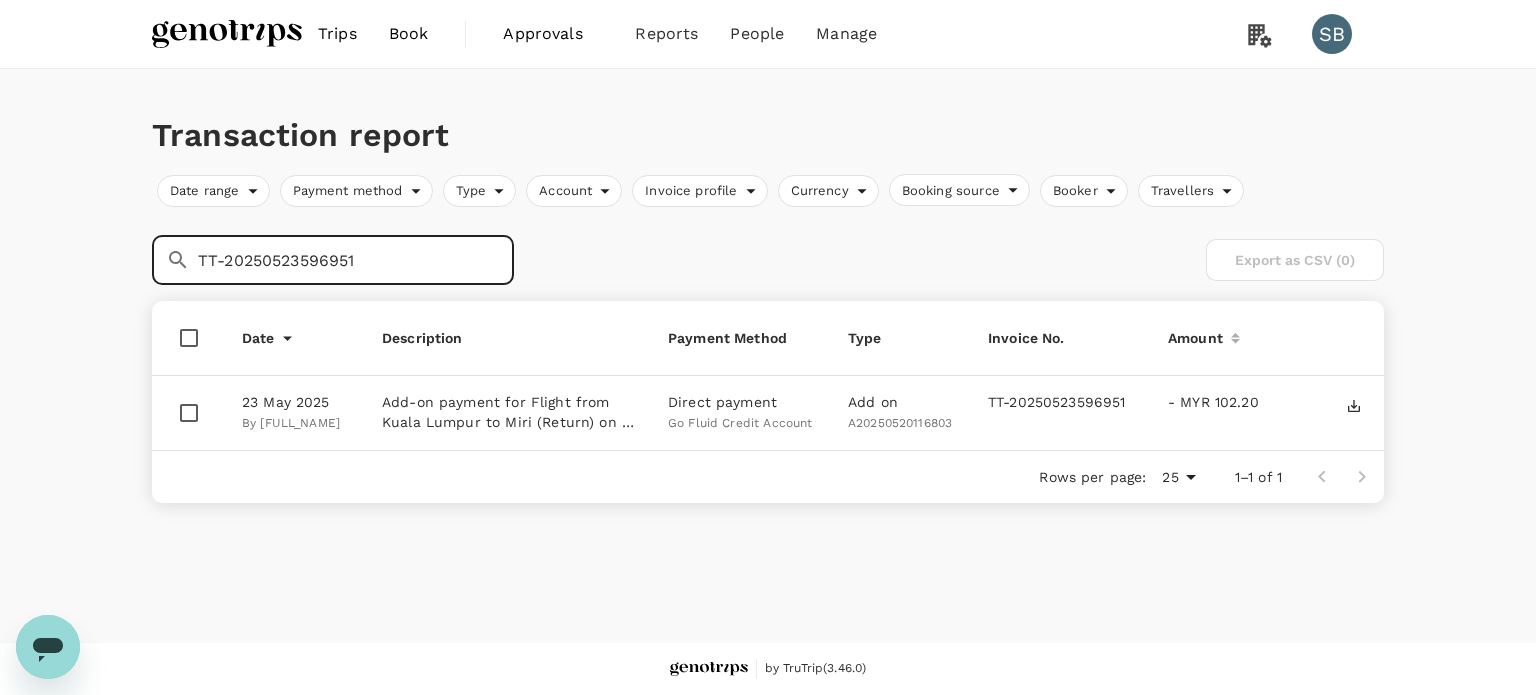 drag, startPoint x: 371, startPoint y: 261, endPoint x: 143, endPoint y: 259, distance: 228.00877 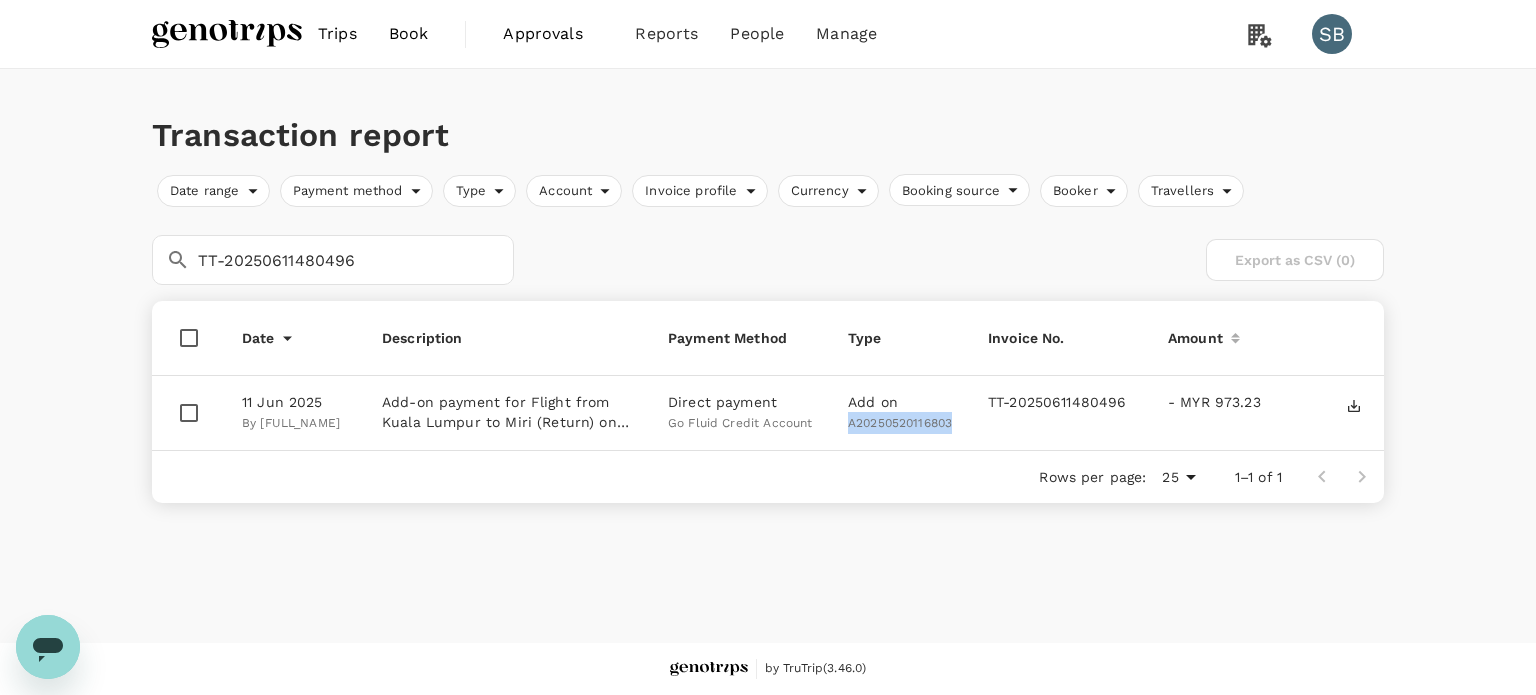 drag, startPoint x: 956, startPoint y: 424, endPoint x: 852, endPoint y: 423, distance: 104.00481 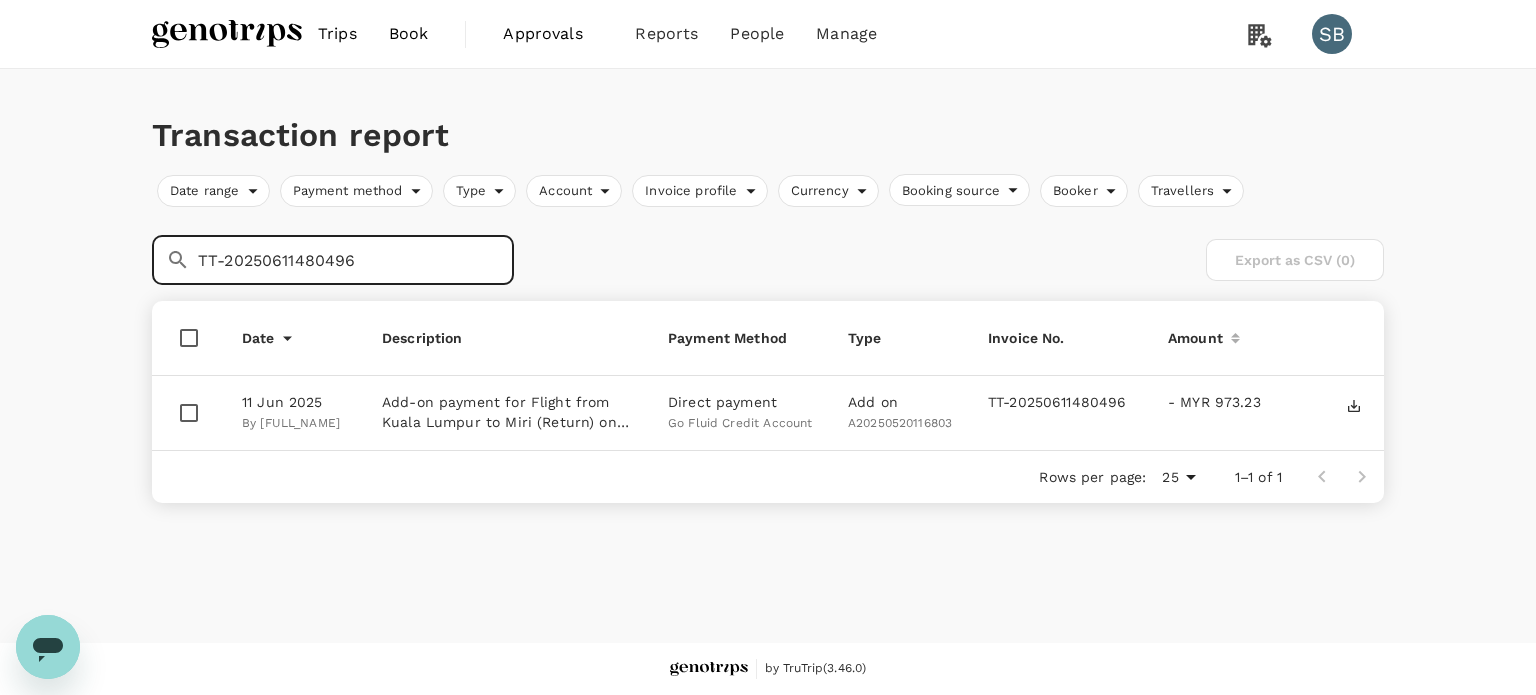 drag, startPoint x: 356, startPoint y: 259, endPoint x: 141, endPoint y: 266, distance: 215.11392 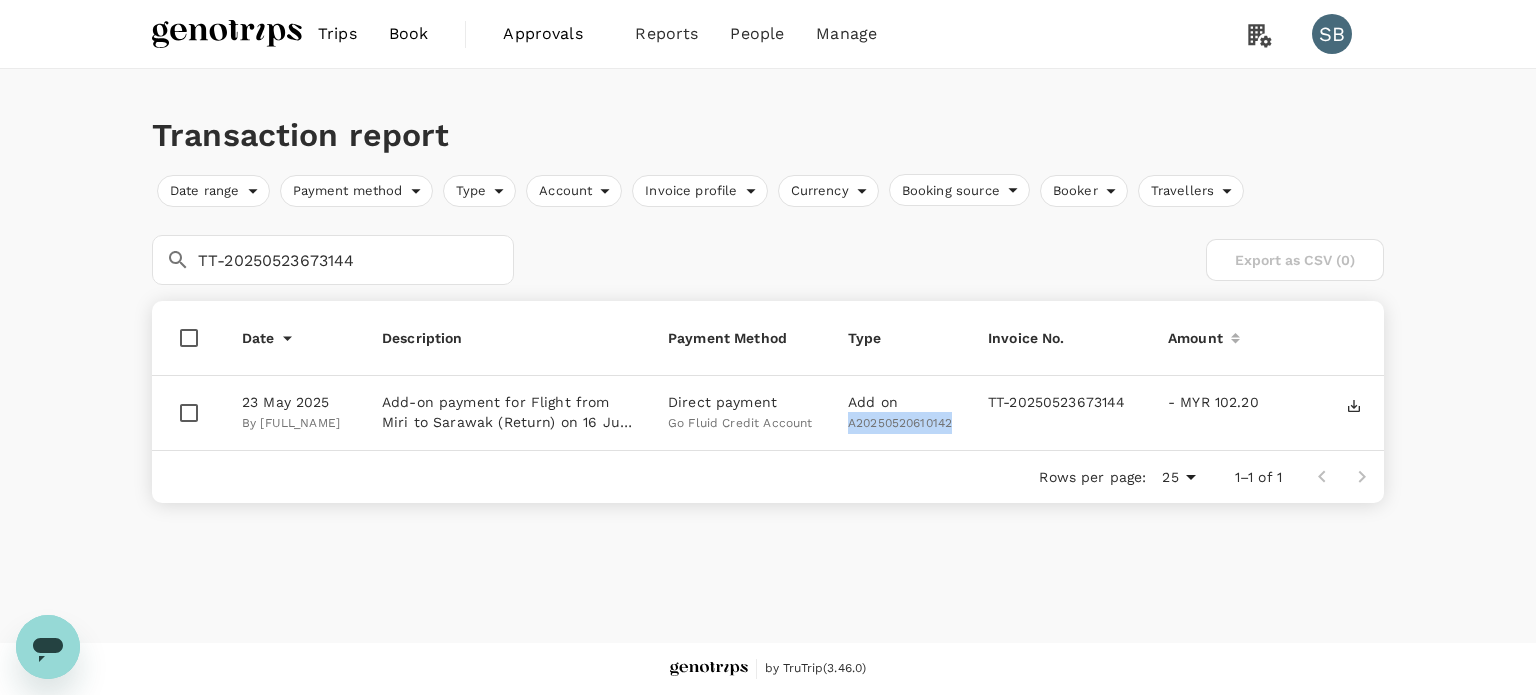 drag, startPoint x: 925, startPoint y: 426, endPoint x: 841, endPoint y: 424, distance: 84.0238 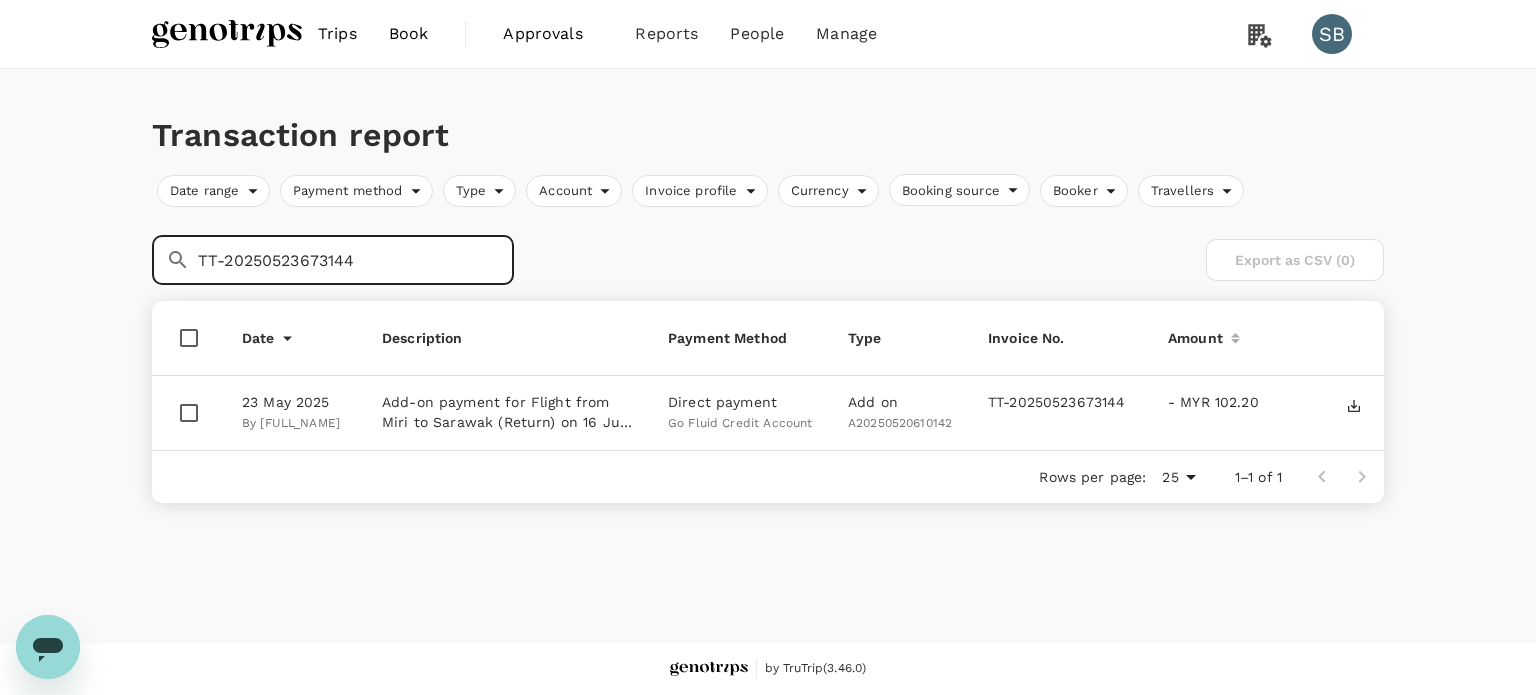 drag, startPoint x: 365, startPoint y: 264, endPoint x: 159, endPoint y: 255, distance: 206.1965 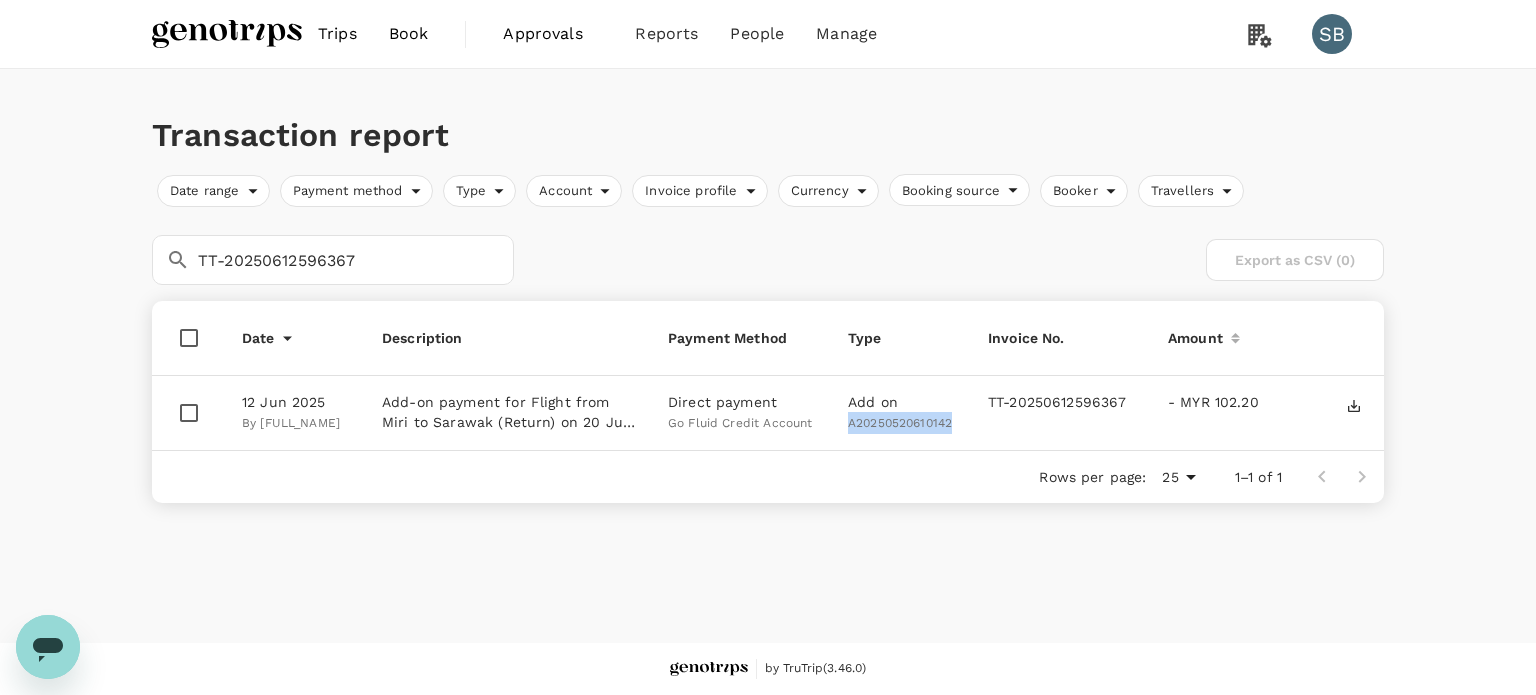 drag, startPoint x: 959, startPoint y: 427, endPoint x: 846, endPoint y: 418, distance: 113.35784 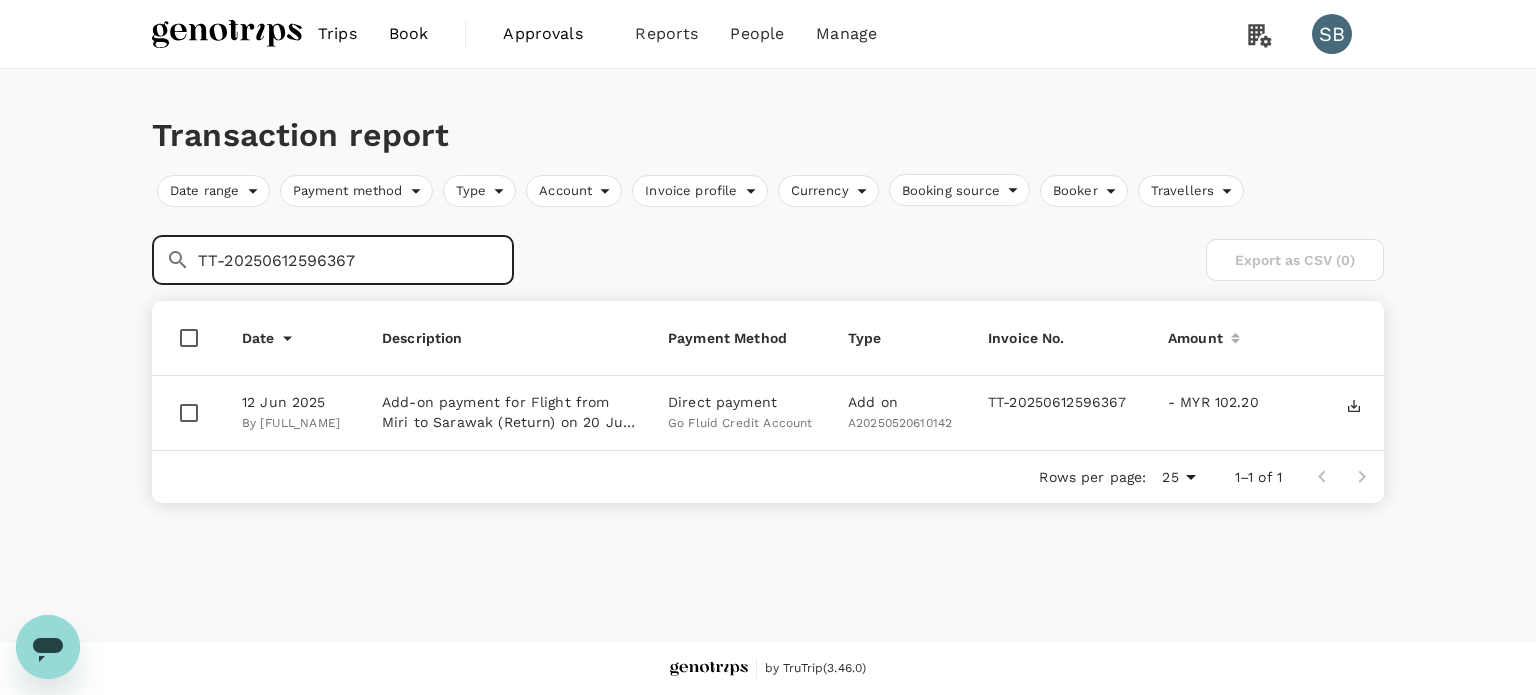 drag, startPoint x: 364, startPoint y: 255, endPoint x: 165, endPoint y: 254, distance: 199.00252 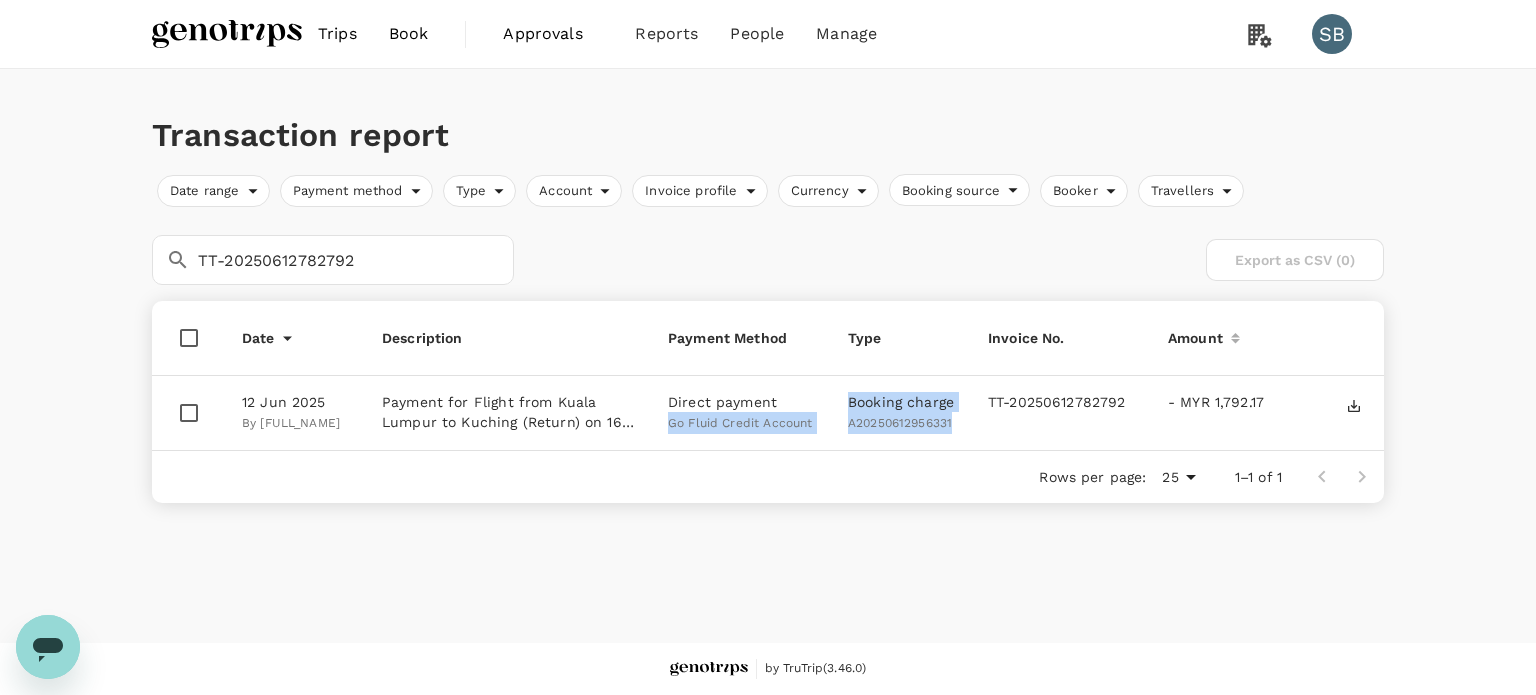 drag, startPoint x: 949, startPoint y: 419, endPoint x: 806, endPoint y: 407, distance: 143.50261 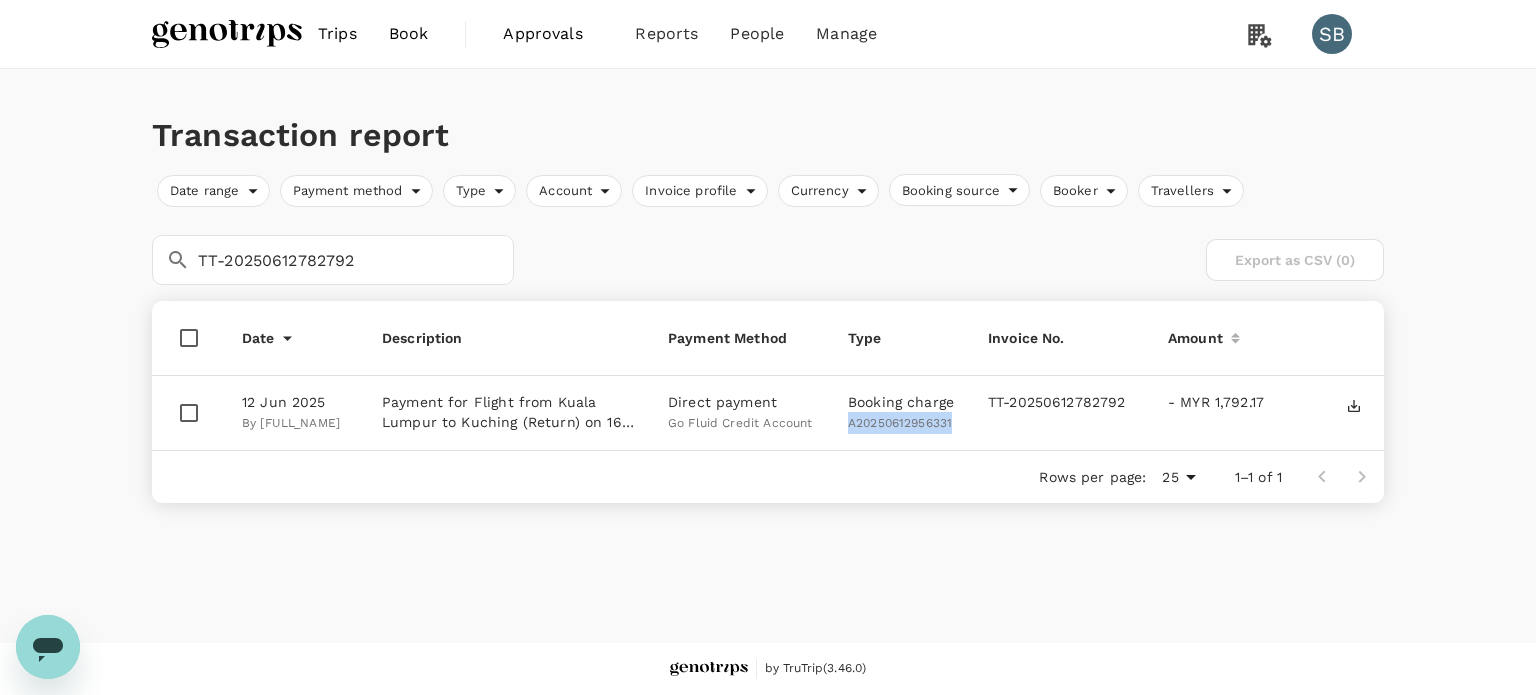 drag, startPoint x: 954, startPoint y: 421, endPoint x: 847, endPoint y: 425, distance: 107.07474 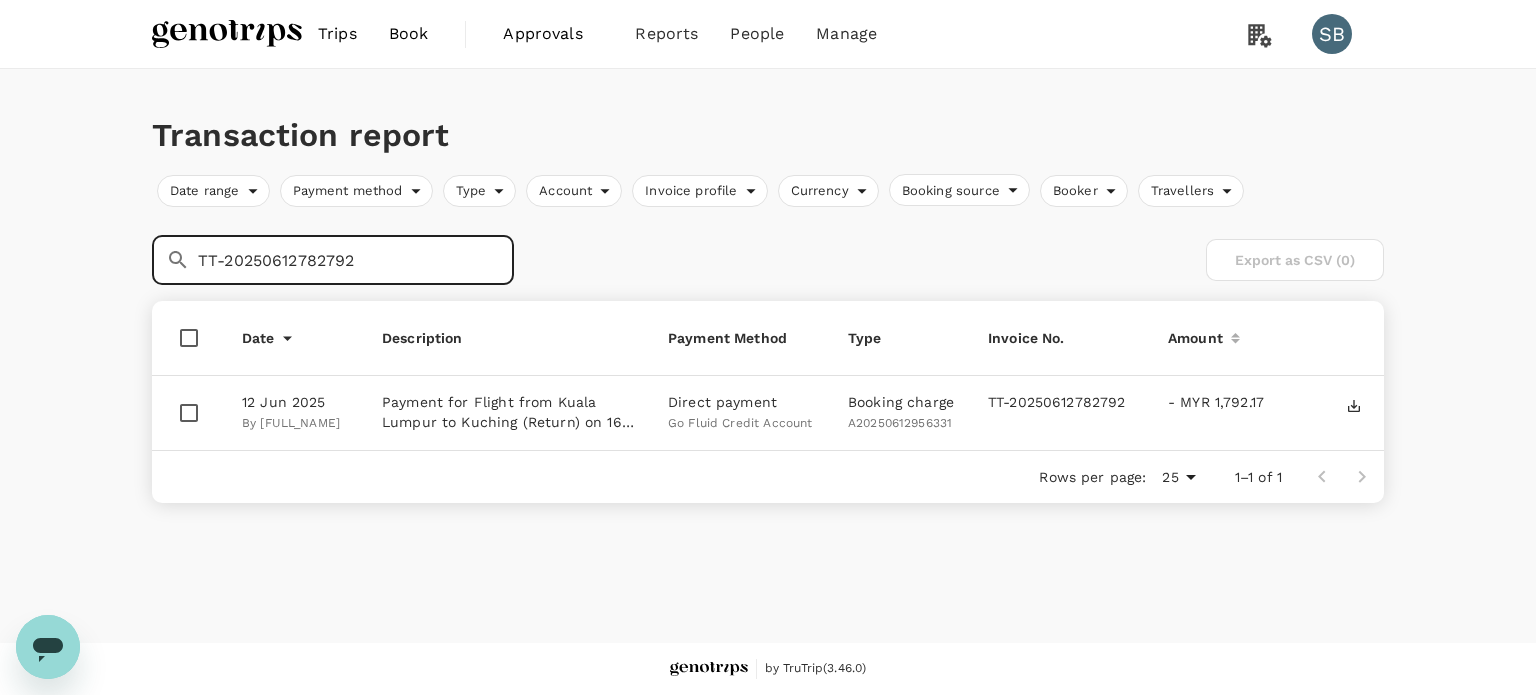 drag, startPoint x: 356, startPoint y: 257, endPoint x: 187, endPoint y: 255, distance: 169.01184 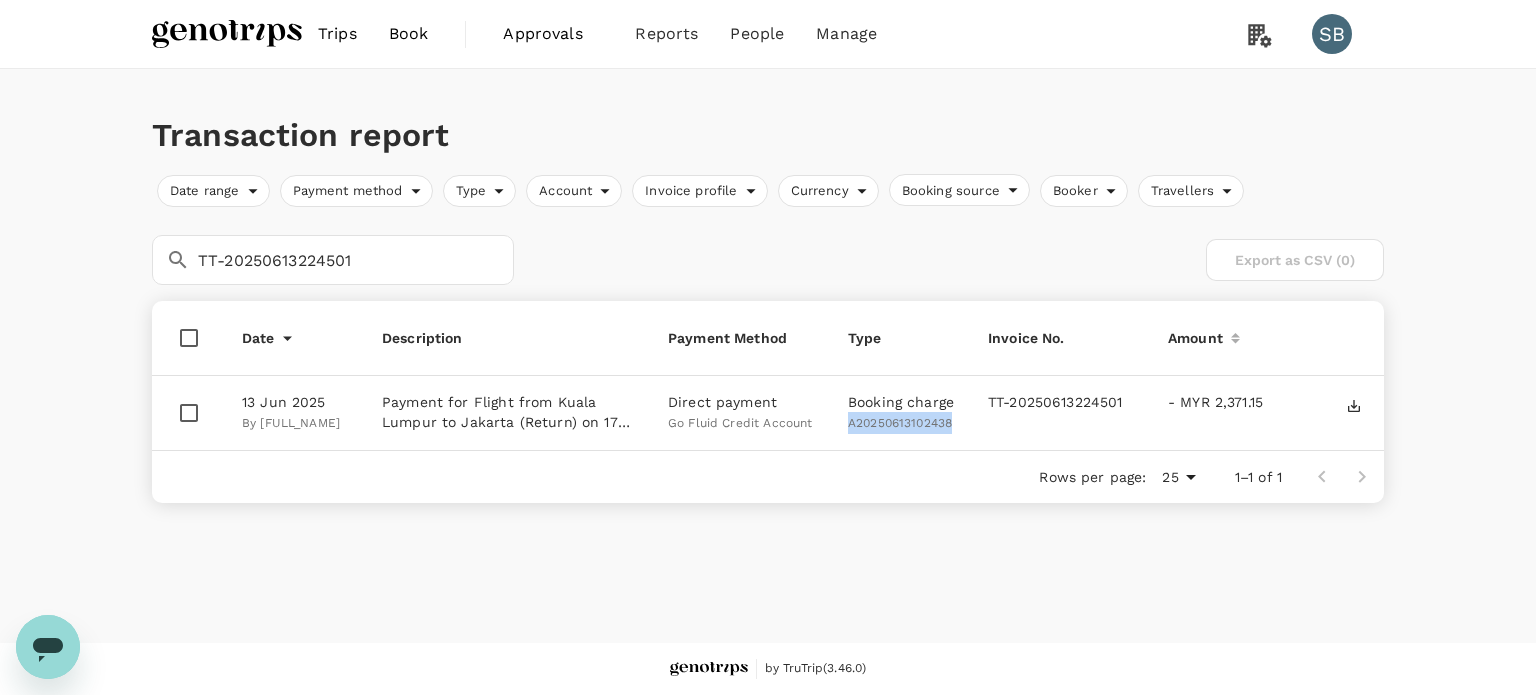 drag, startPoint x: 953, startPoint y: 426, endPoint x: 850, endPoint y: 424, distance: 103.01942 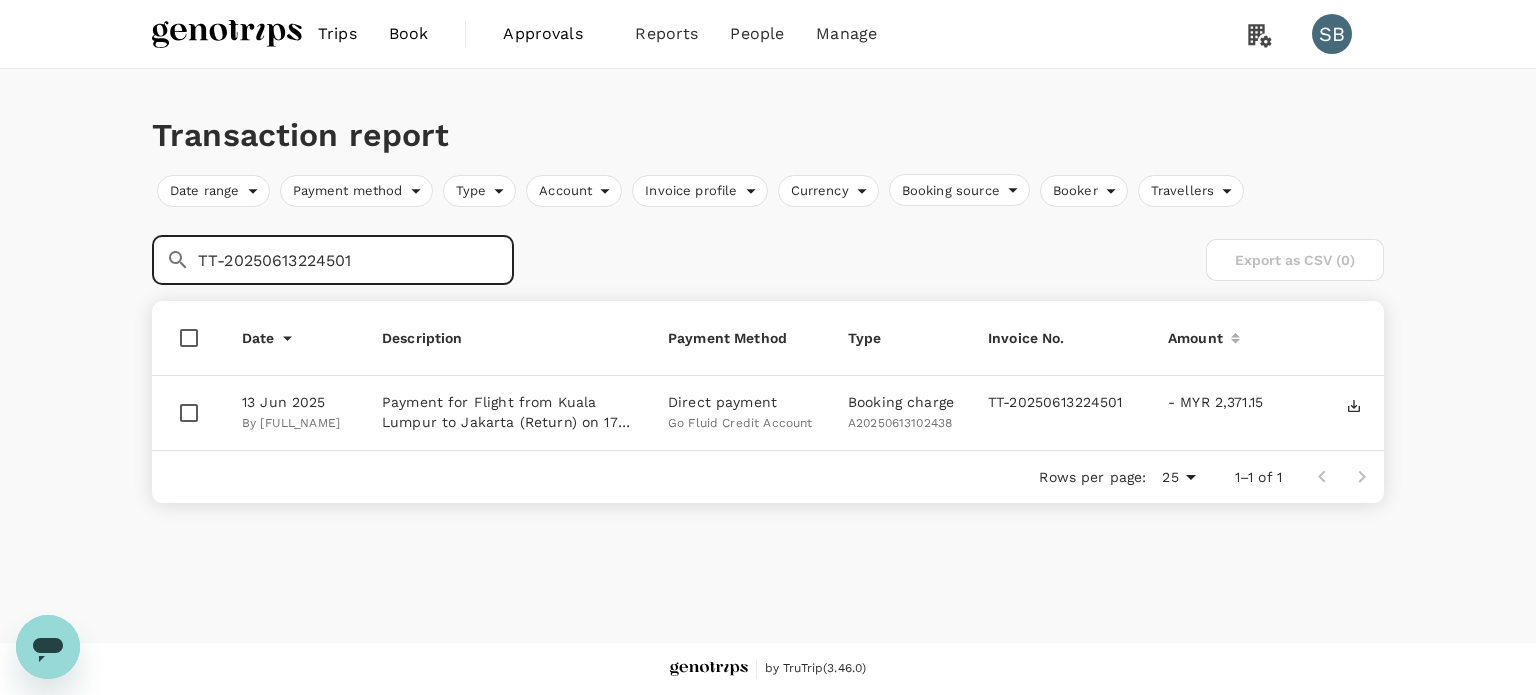 drag, startPoint x: 370, startPoint y: 266, endPoint x: 168, endPoint y: 251, distance: 202.55617 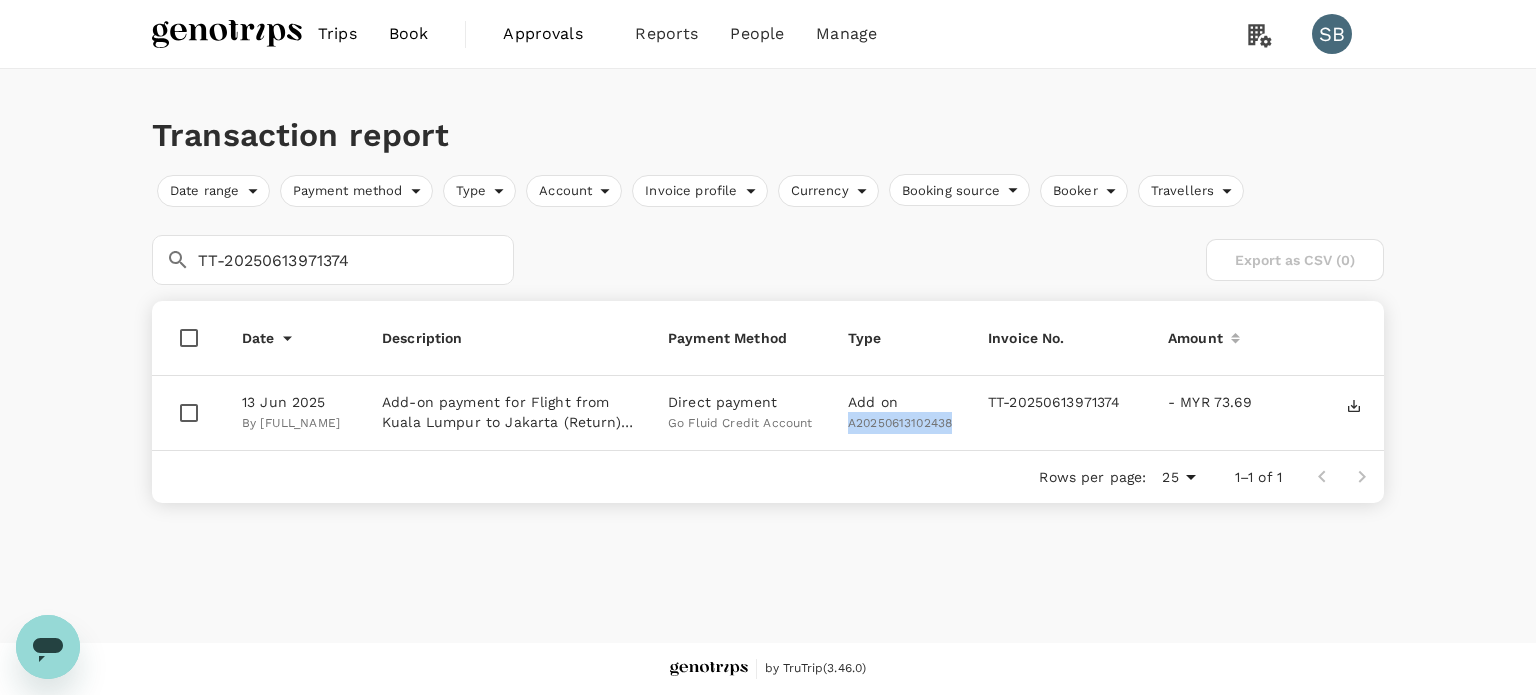 drag, startPoint x: 945, startPoint y: 422, endPoint x: 839, endPoint y: 414, distance: 106.30146 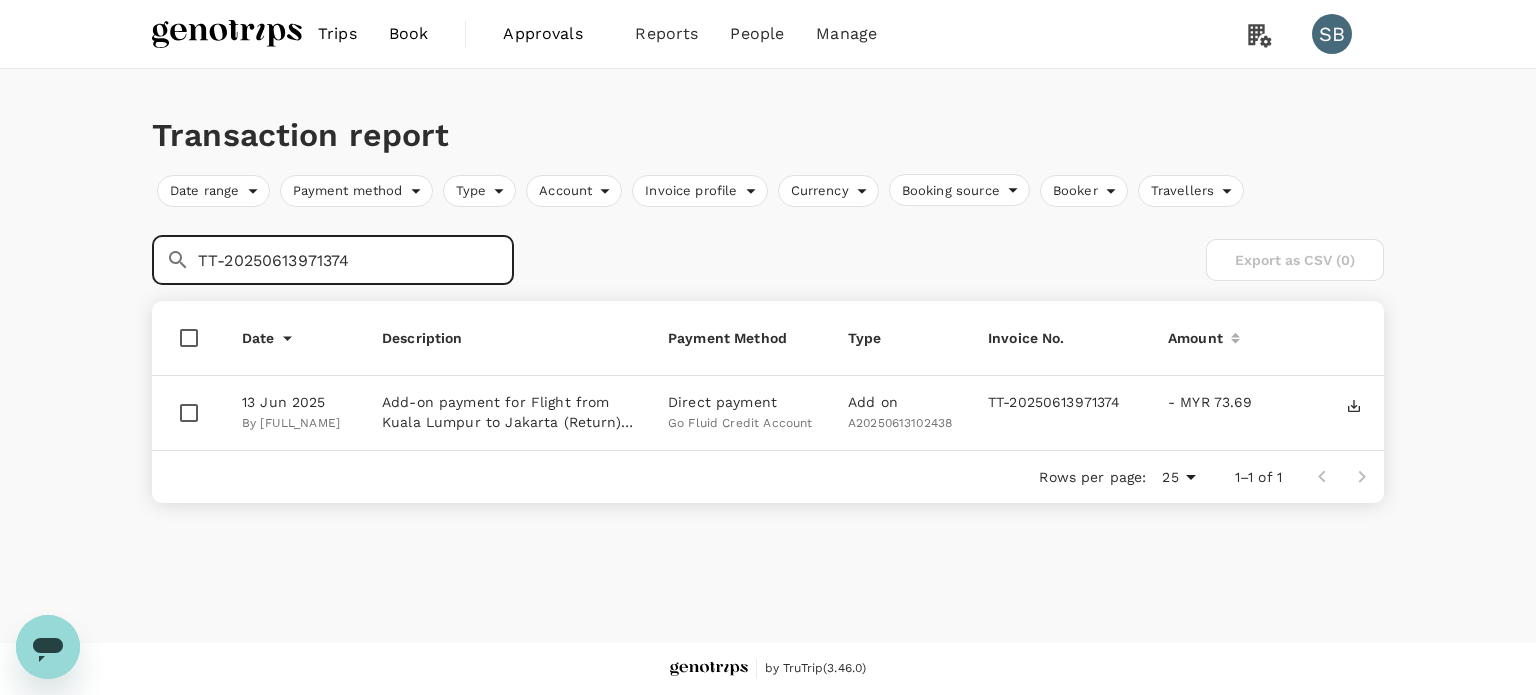 drag, startPoint x: 377, startPoint y: 259, endPoint x: 183, endPoint y: 256, distance: 194.0232 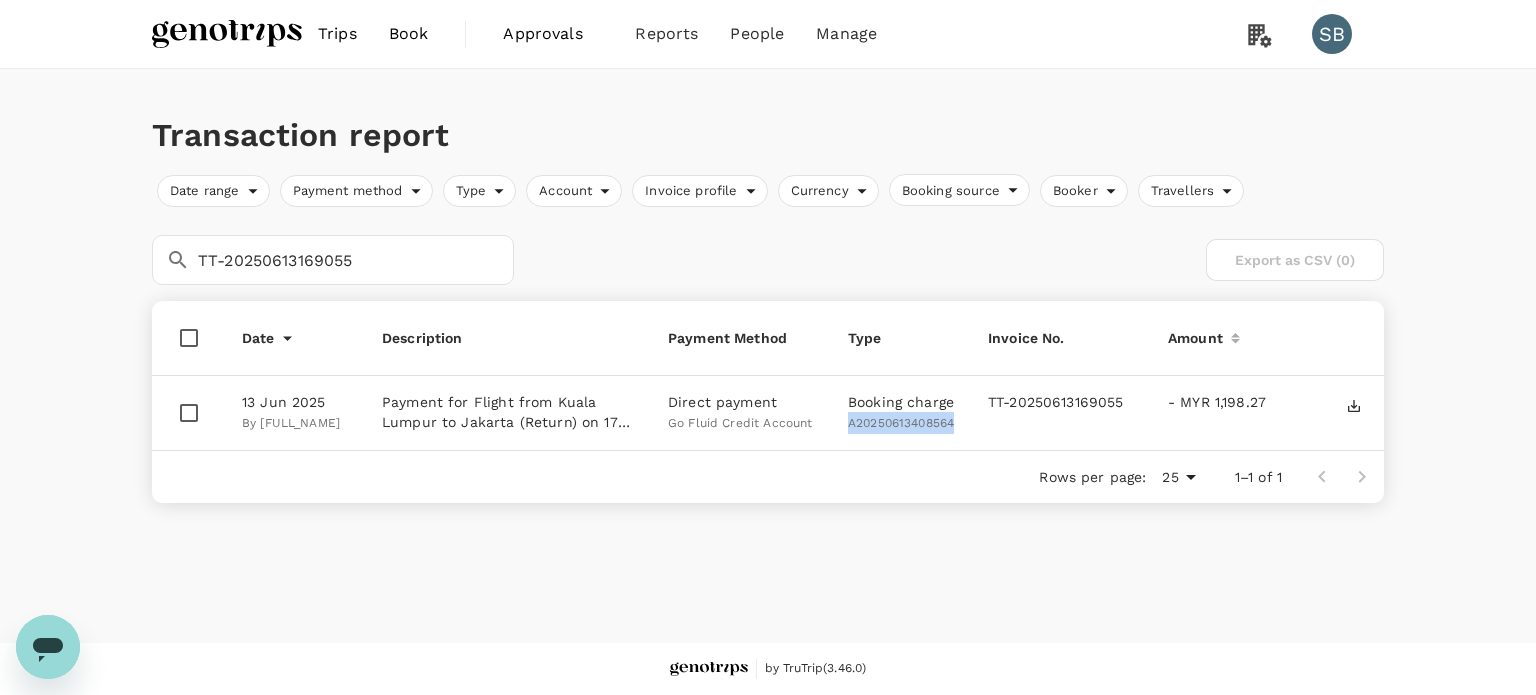 drag, startPoint x: 960, startPoint y: 426, endPoint x: 850, endPoint y: 429, distance: 110.0409 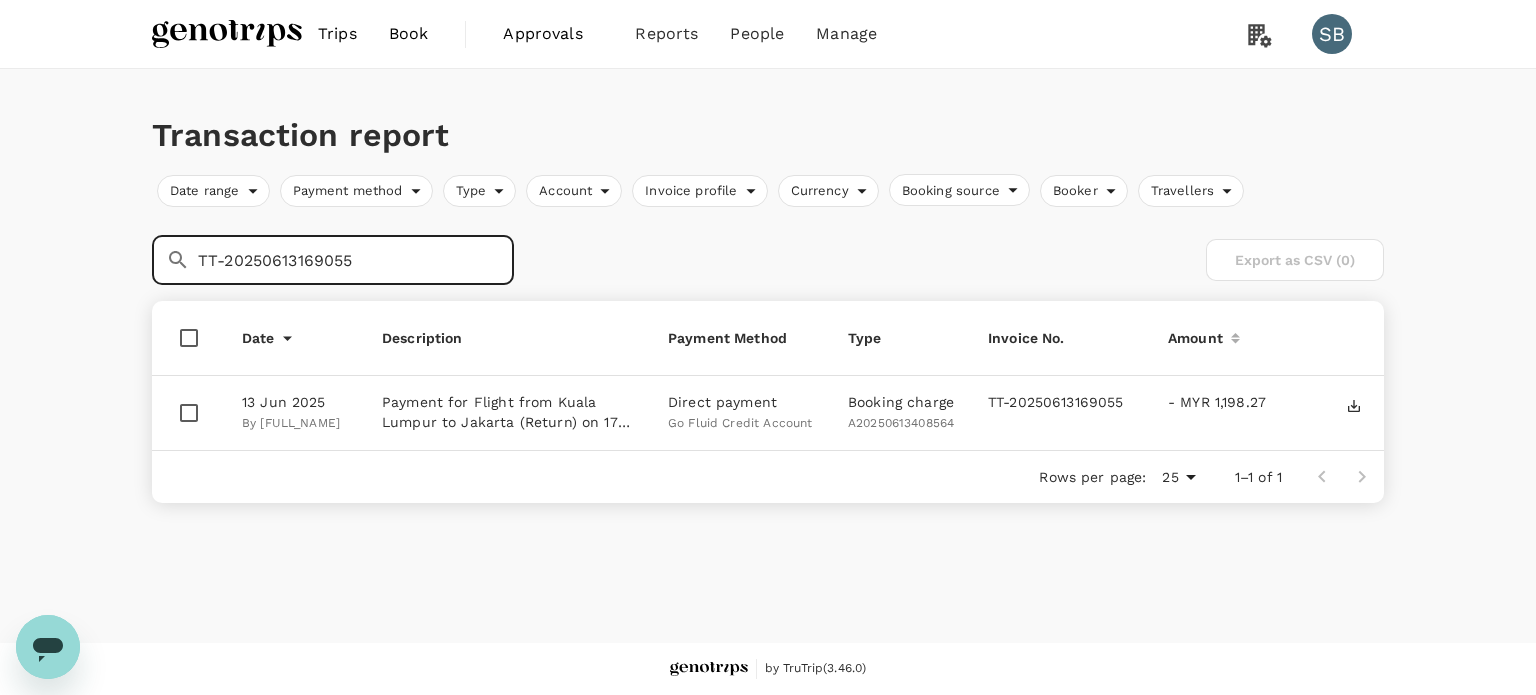 drag, startPoint x: 355, startPoint y: 258, endPoint x: 180, endPoint y: 263, distance: 175.07141 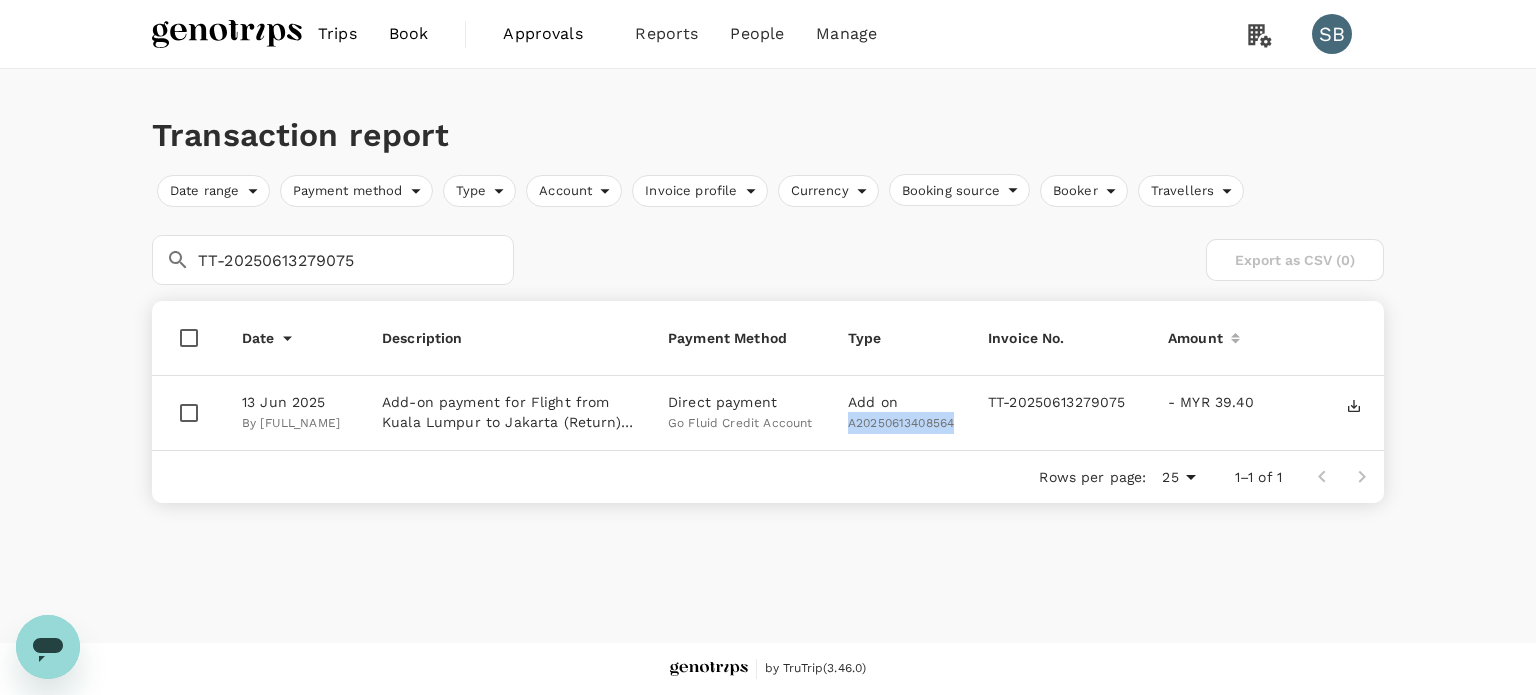 drag, startPoint x: 956, startPoint y: 426, endPoint x: 852, endPoint y: 426, distance: 104 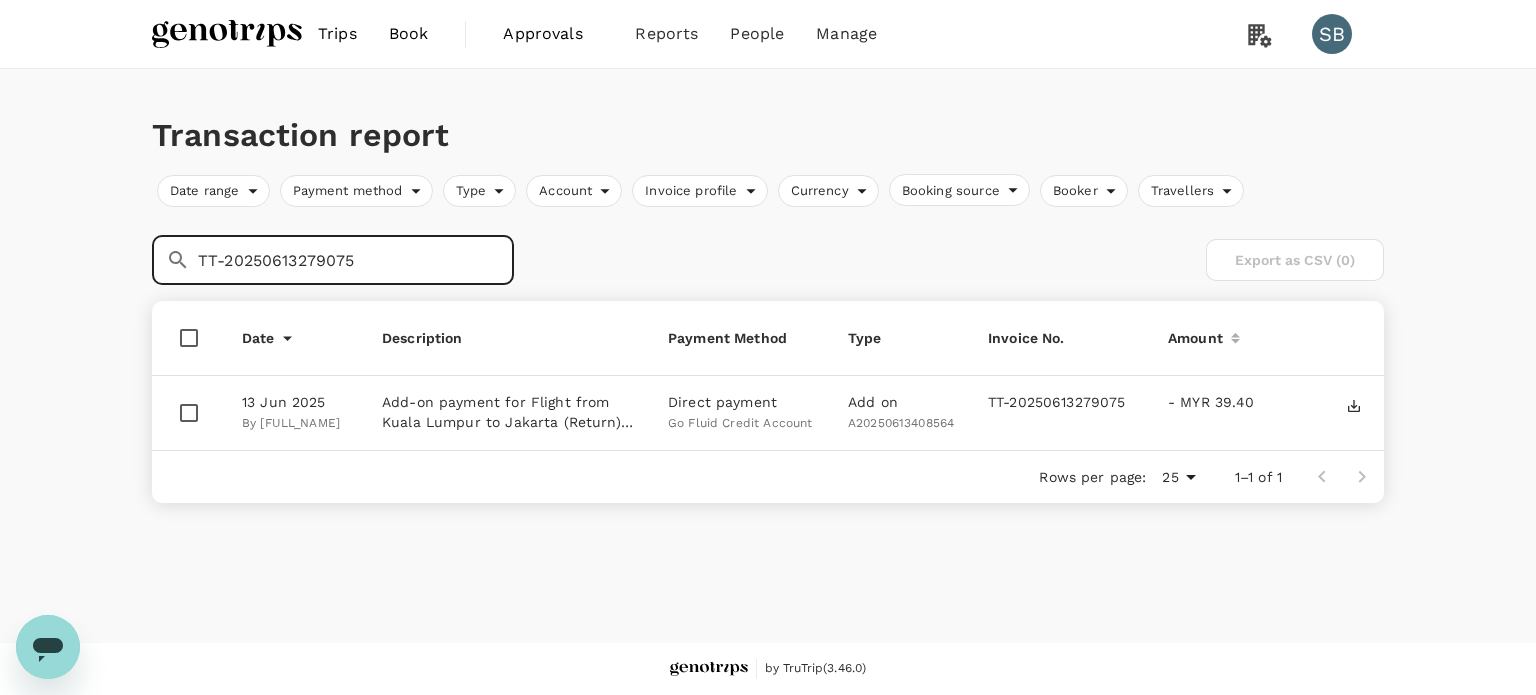 drag, startPoint x: 357, startPoint y: 261, endPoint x: 189, endPoint y: 262, distance: 168.00298 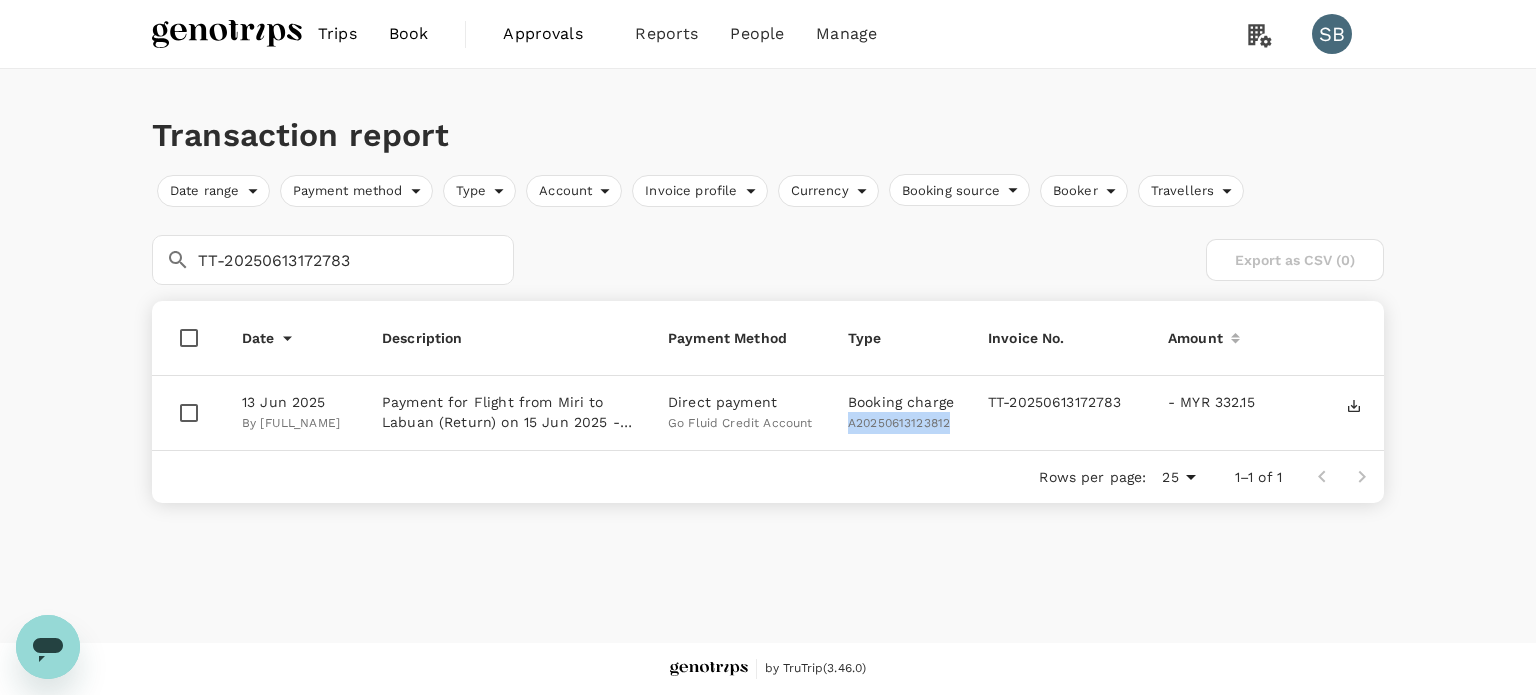 drag, startPoint x: 952, startPoint y: 423, endPoint x: 848, endPoint y: 426, distance: 104.04326 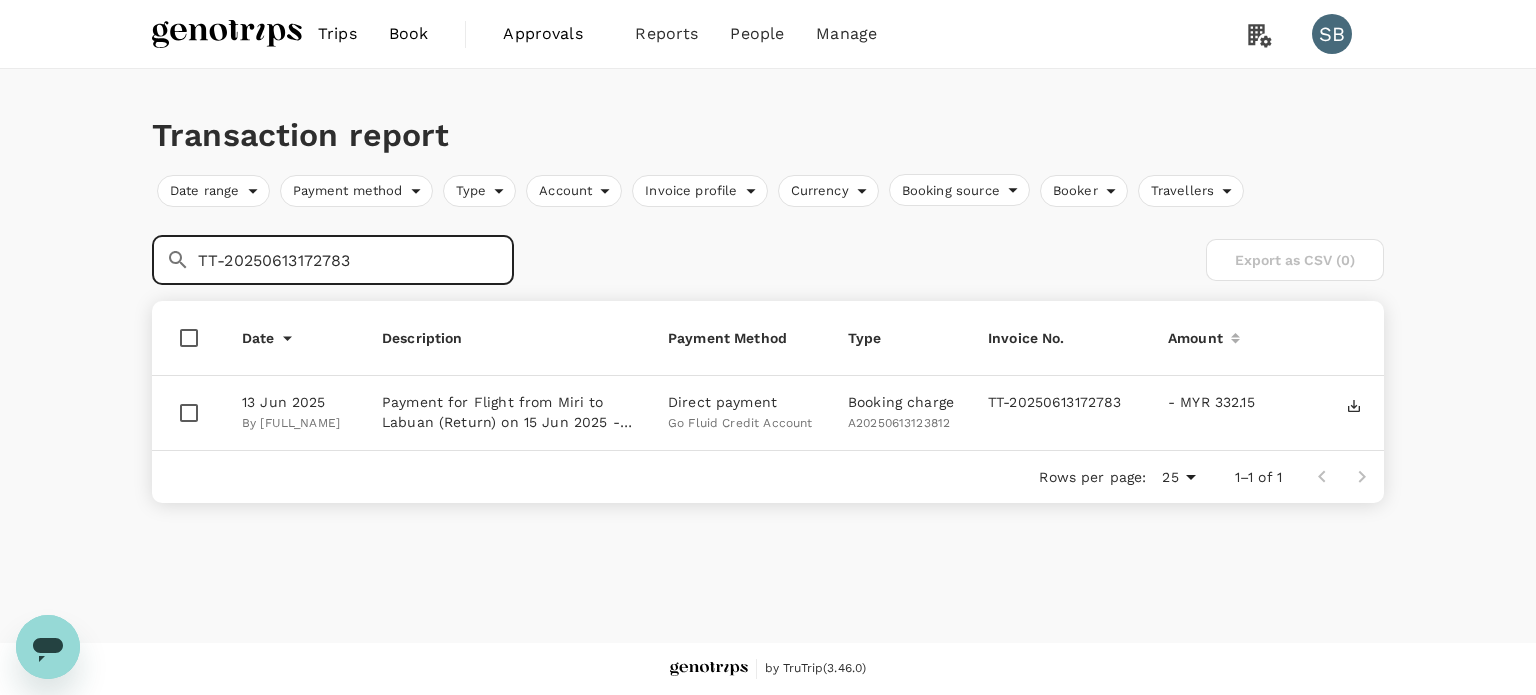 drag, startPoint x: 355, startPoint y: 261, endPoint x: 176, endPoint y: 259, distance: 179.01117 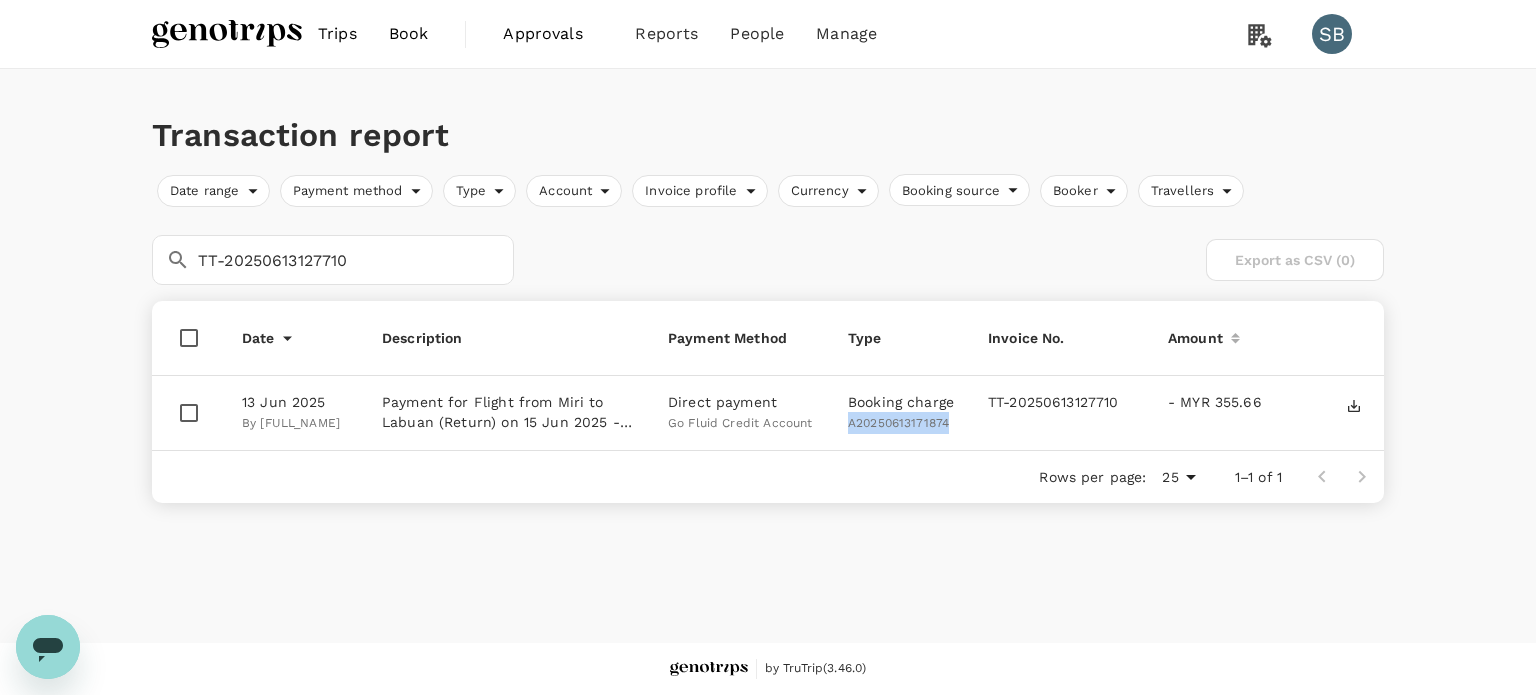 drag, startPoint x: 952, startPoint y: 425, endPoint x: 849, endPoint y: 430, distance: 103.121284 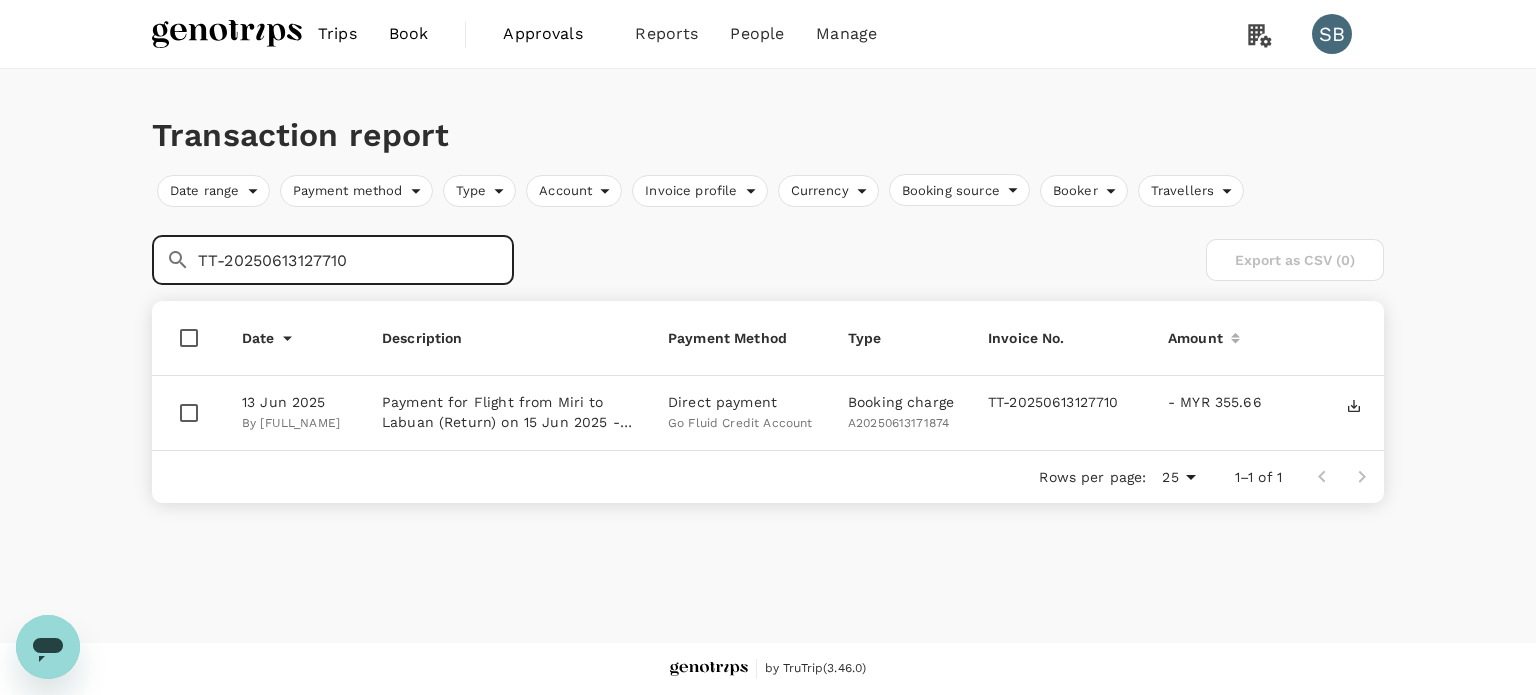 drag, startPoint x: 379, startPoint y: 257, endPoint x: 183, endPoint y: 238, distance: 196.91876 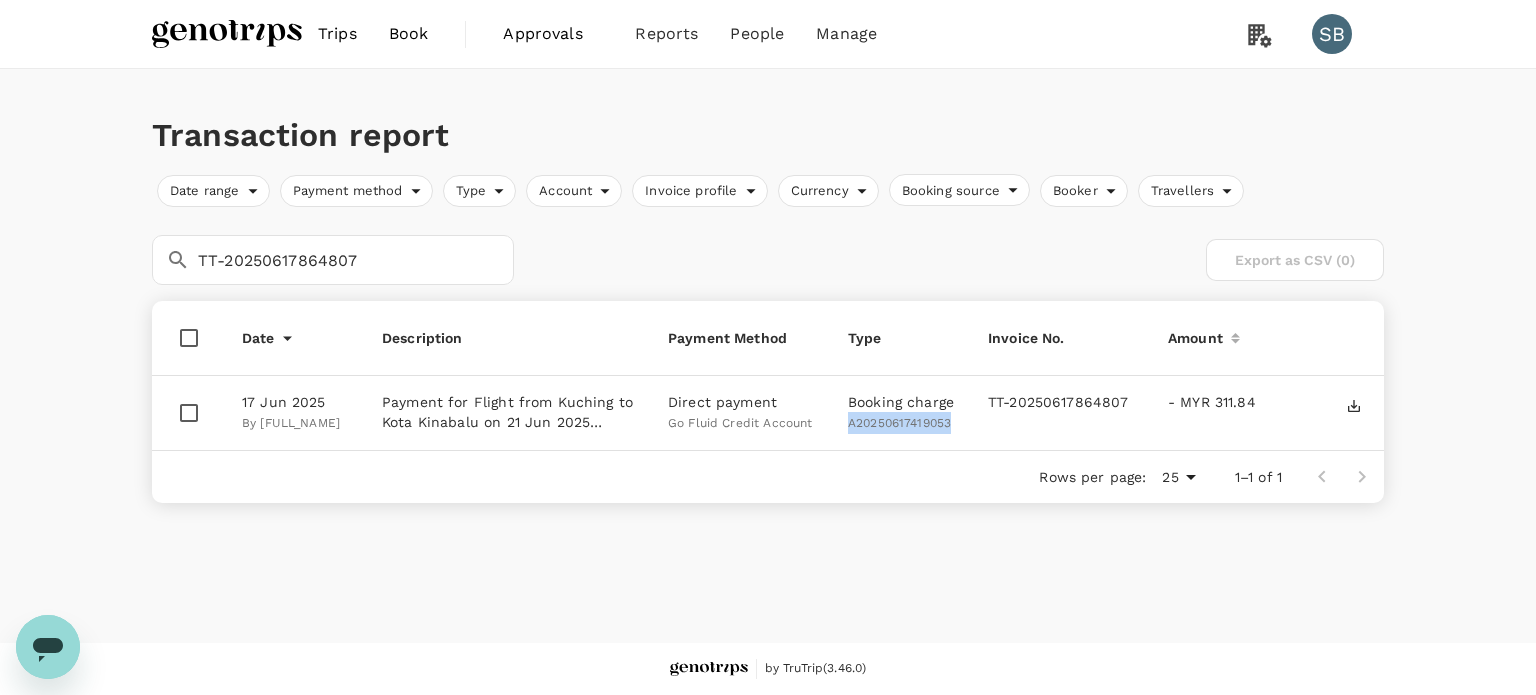 drag, startPoint x: 954, startPoint y: 422, endPoint x: 847, endPoint y: 423, distance: 107.00467 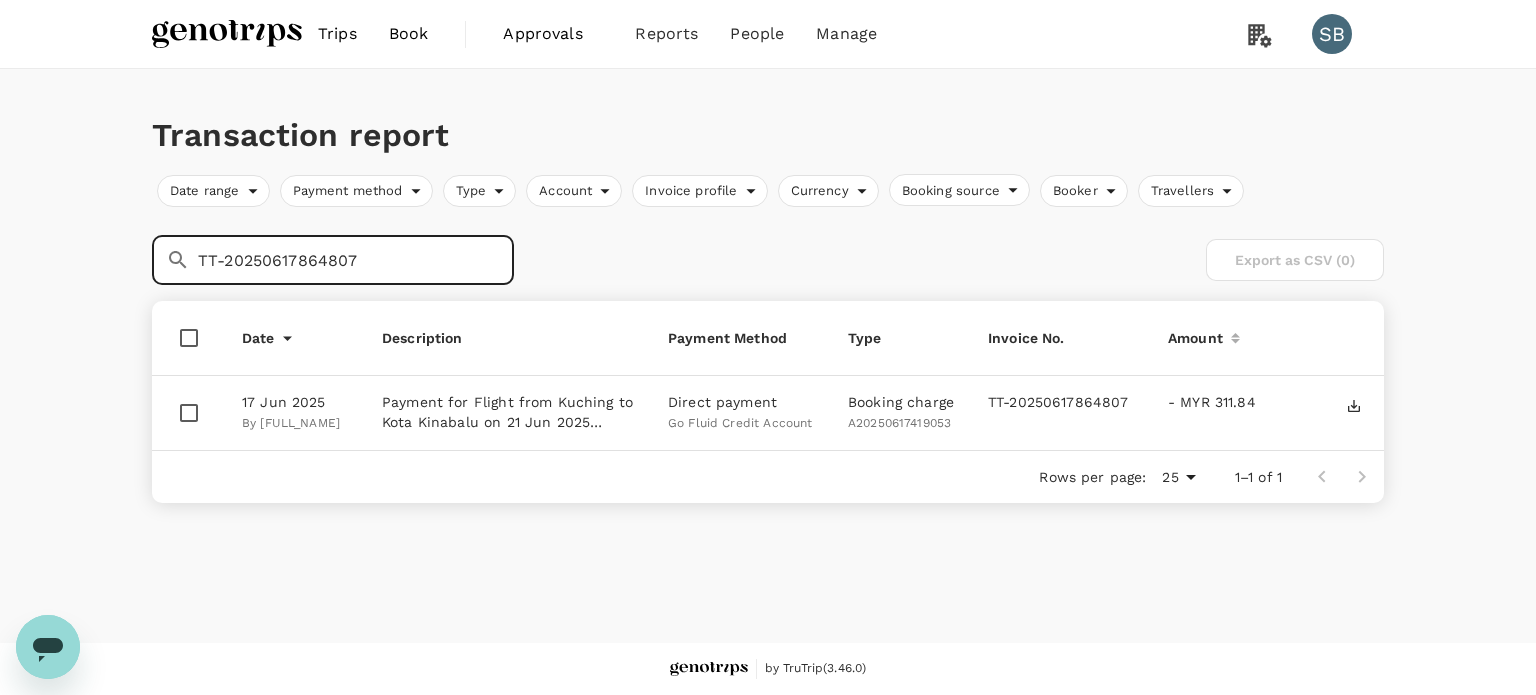 drag, startPoint x: 372, startPoint y: 259, endPoint x: 156, endPoint y: 241, distance: 216.7487 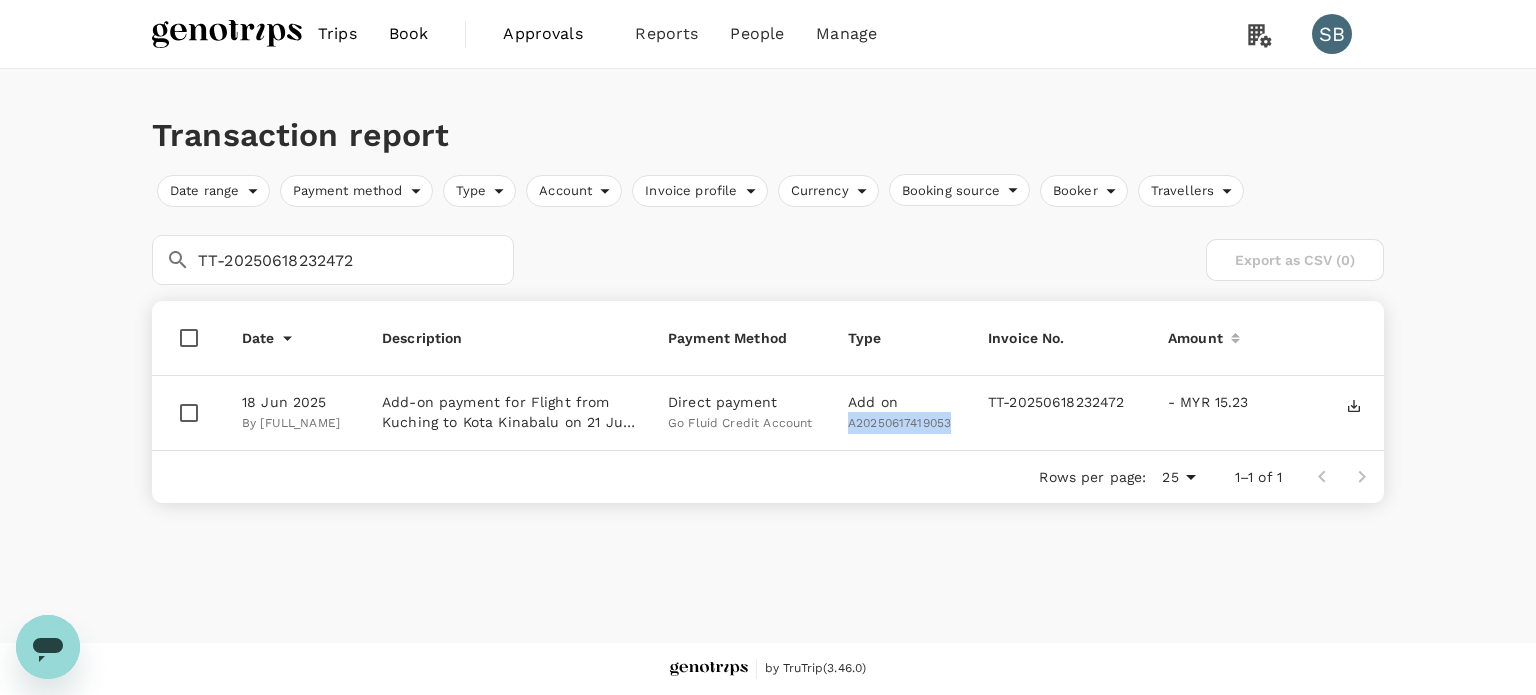 drag, startPoint x: 952, startPoint y: 425, endPoint x: 847, endPoint y: 434, distance: 105.38501 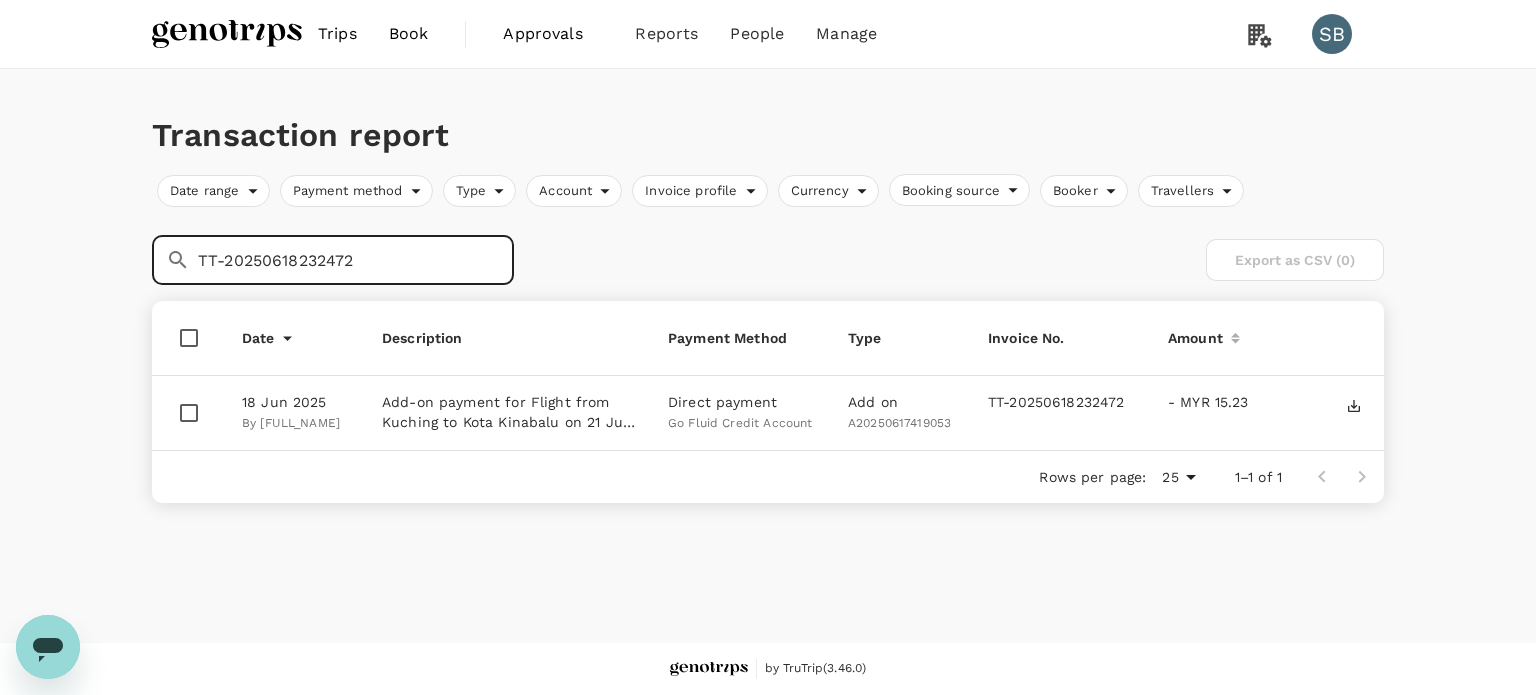 drag, startPoint x: 369, startPoint y: 258, endPoint x: 204, endPoint y: 283, distance: 166.8832 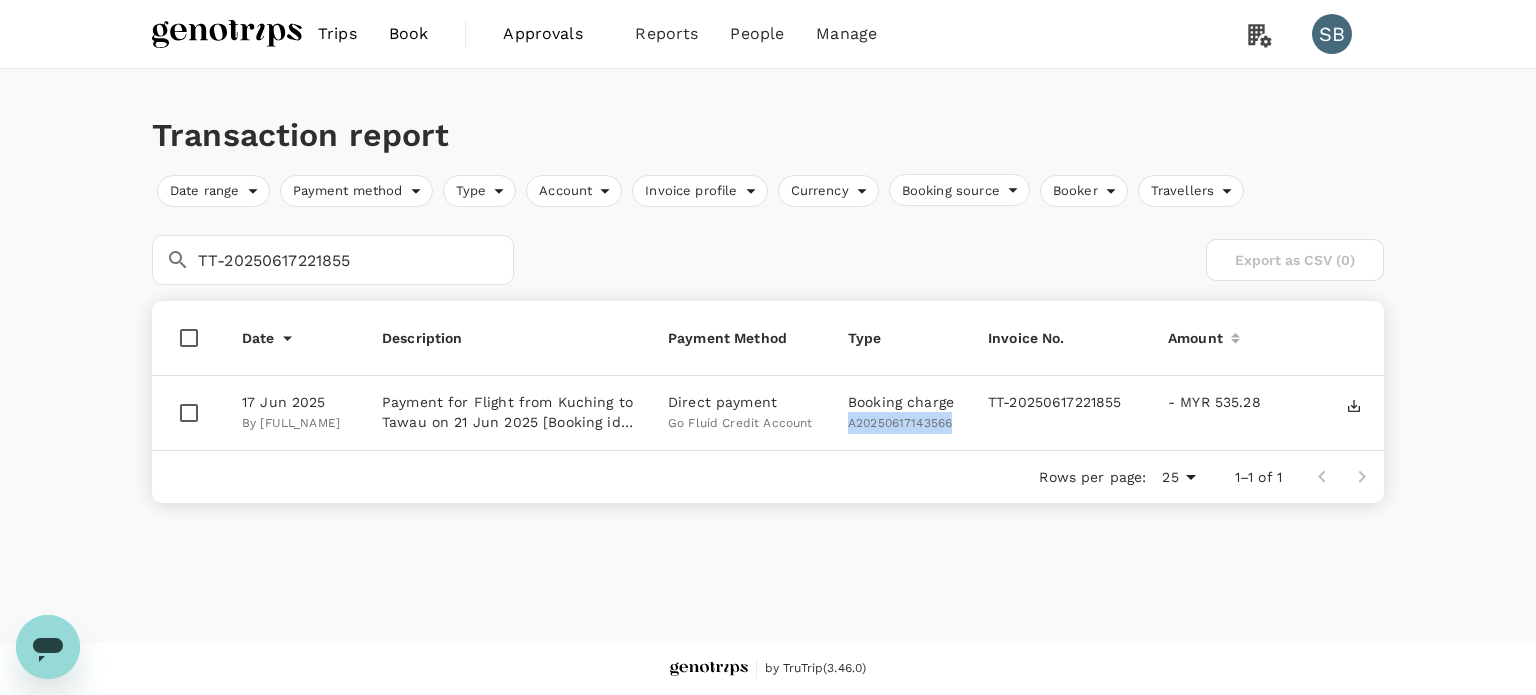 drag, startPoint x: 954, startPoint y: 423, endPoint x: 851, endPoint y: 424, distance: 103.00485 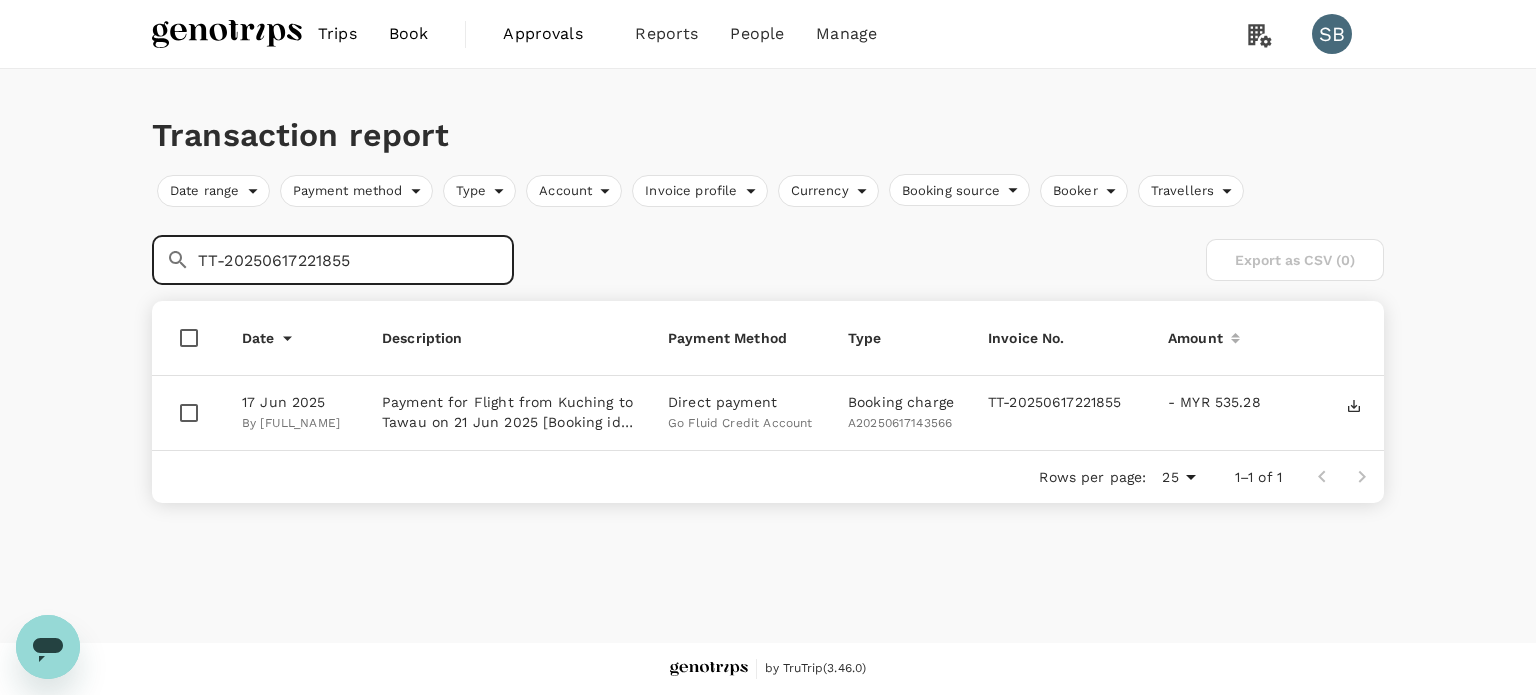 drag, startPoint x: 376, startPoint y: 260, endPoint x: 167, endPoint y: 255, distance: 209.0598 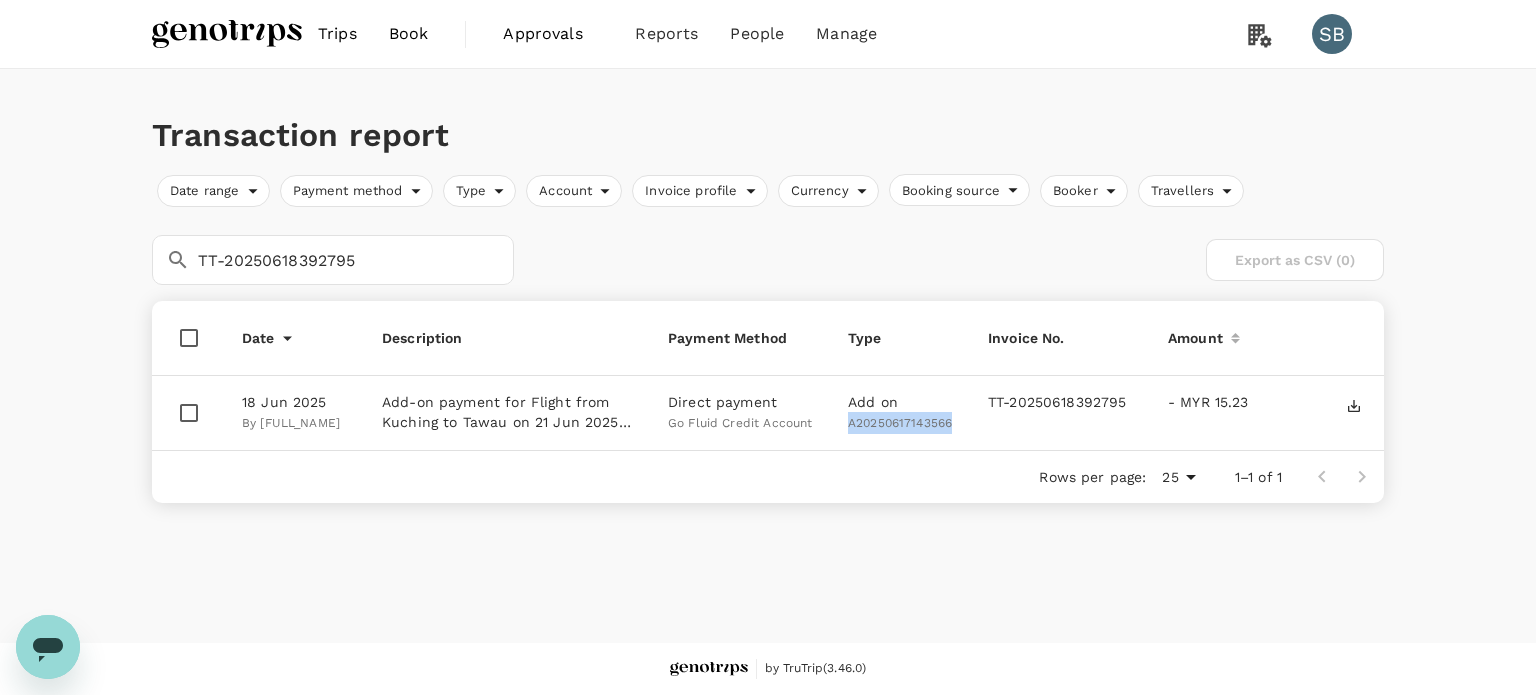 drag, startPoint x: 953, startPoint y: 421, endPoint x: 849, endPoint y: 425, distance: 104.0769 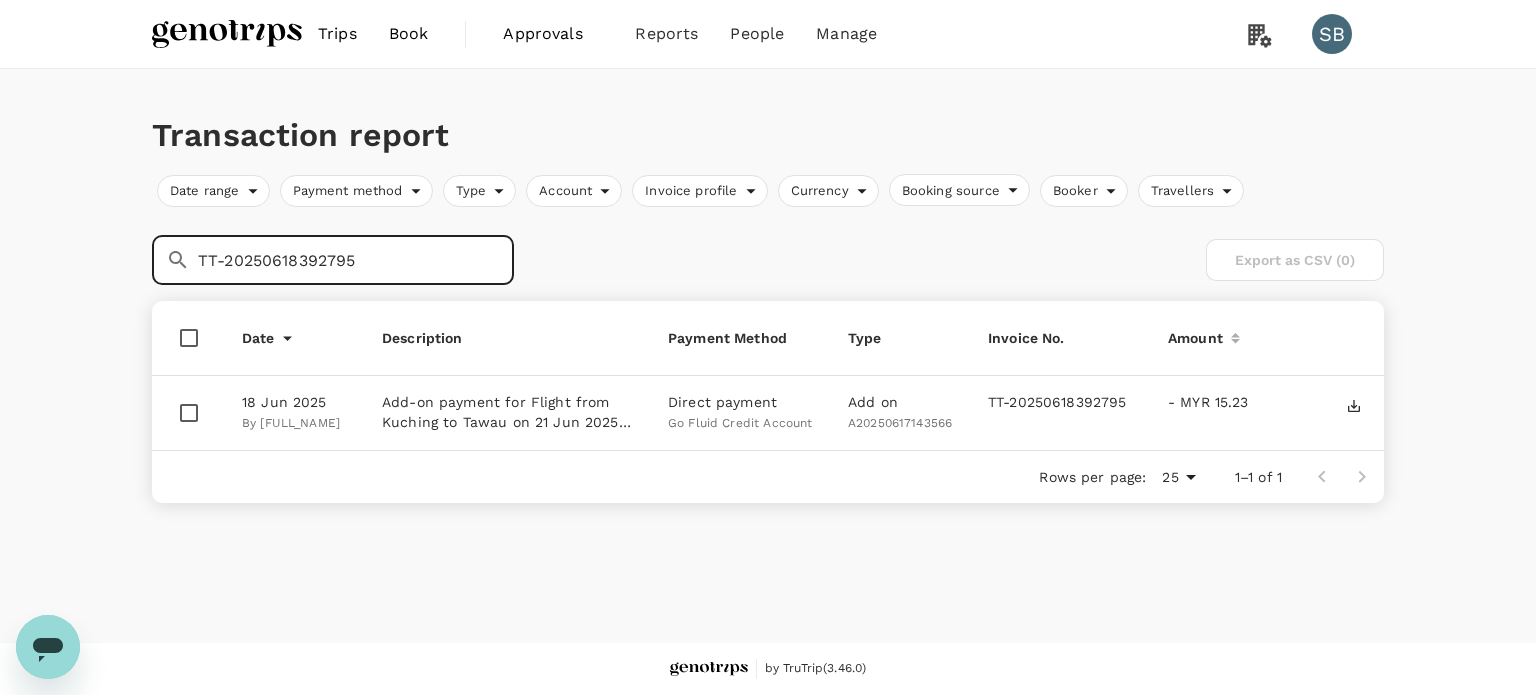drag, startPoint x: 369, startPoint y: 255, endPoint x: 193, endPoint y: 245, distance: 176.28386 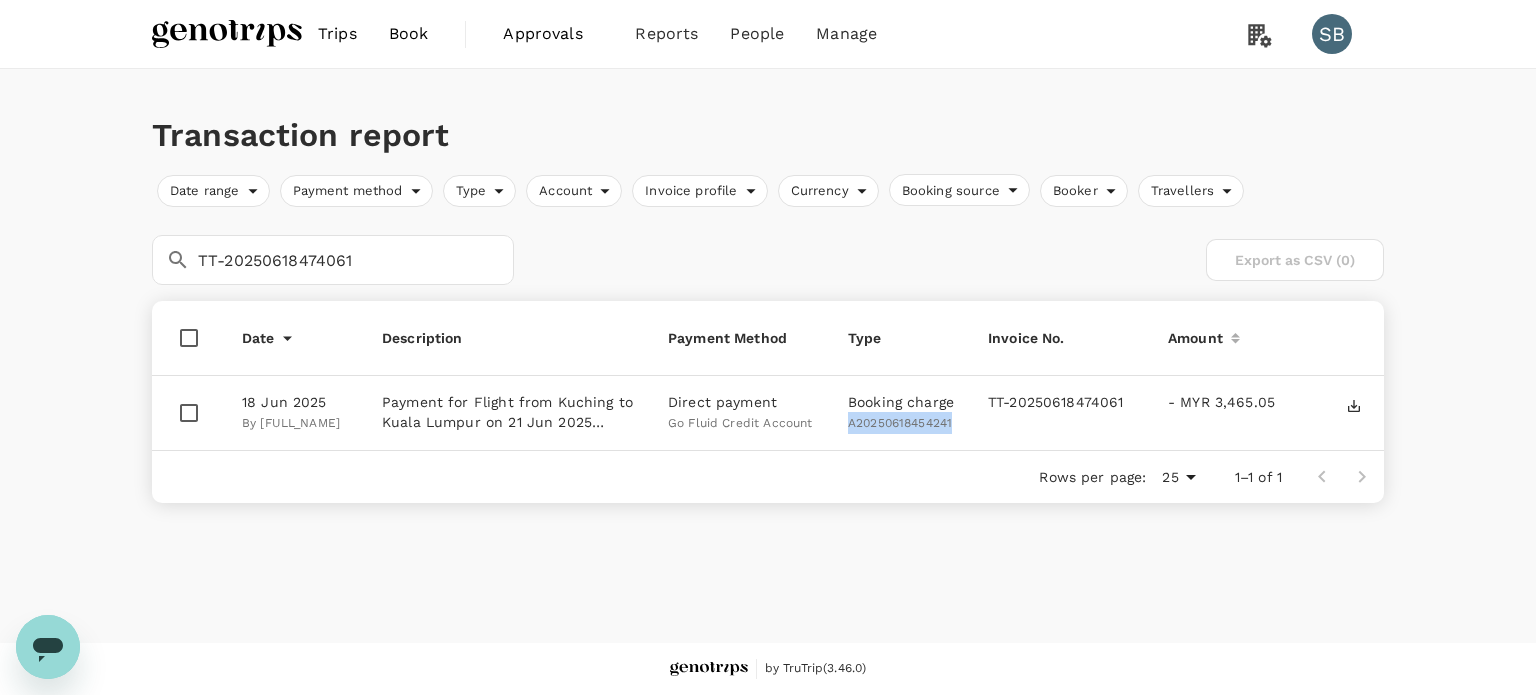 drag, startPoint x: 960, startPoint y: 426, endPoint x: 847, endPoint y: 426, distance: 113 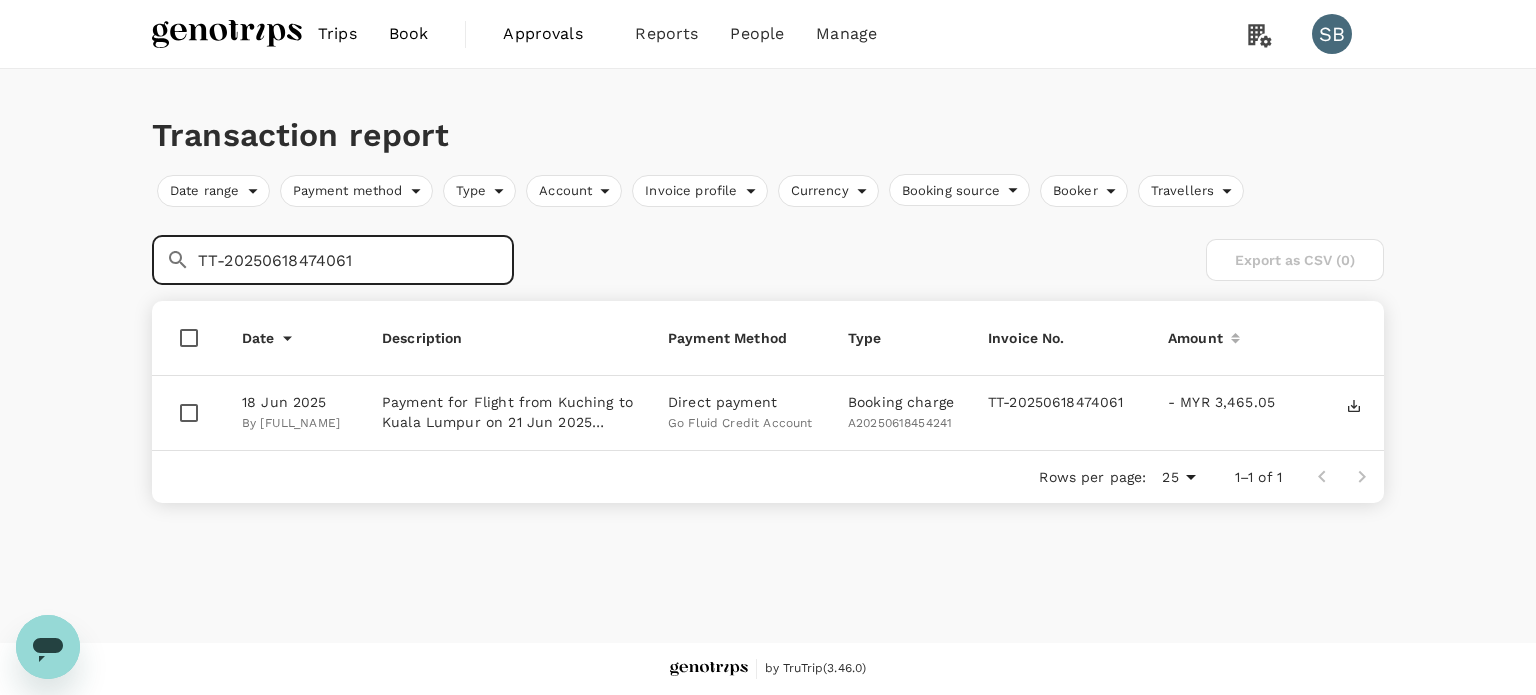 drag, startPoint x: 378, startPoint y: 268, endPoint x: 98, endPoint y: 241, distance: 281.29877 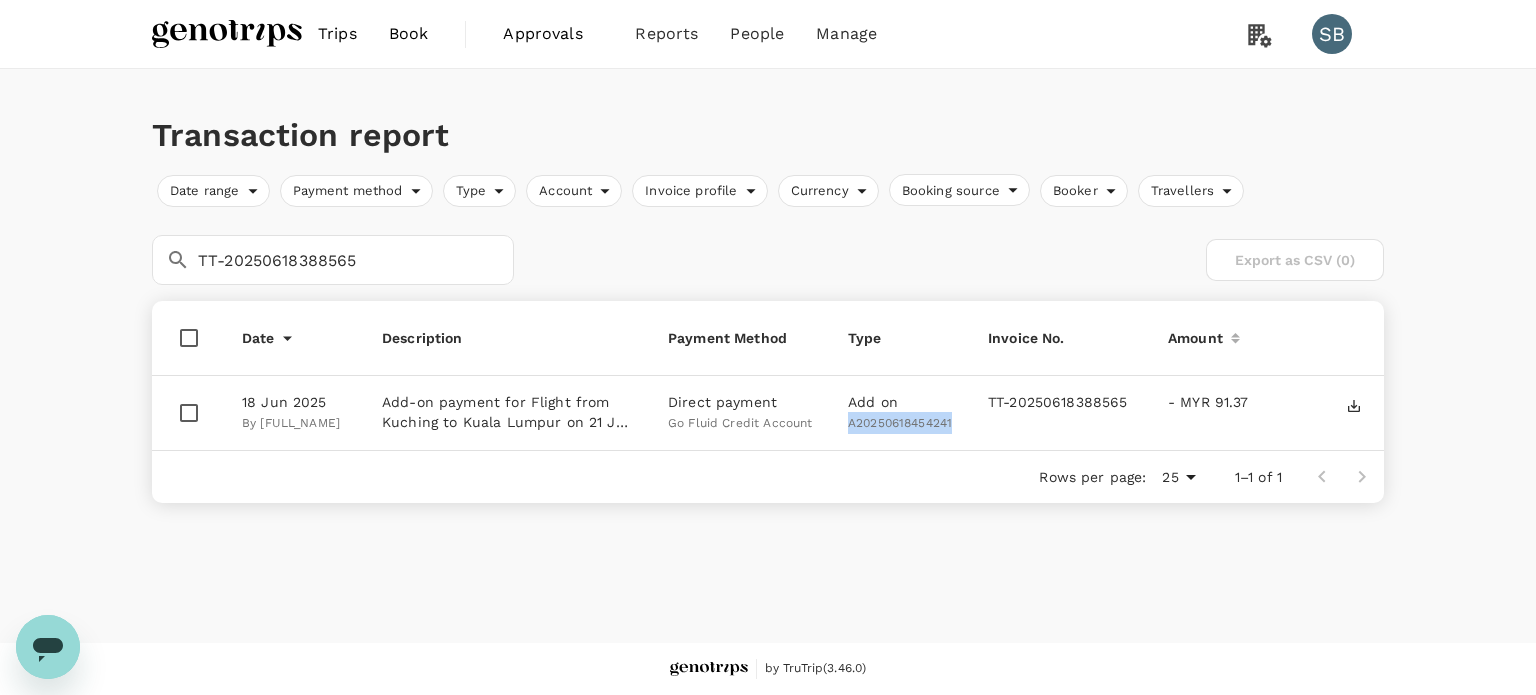 drag, startPoint x: 956, startPoint y: 420, endPoint x: 848, endPoint y: 427, distance: 108.226616 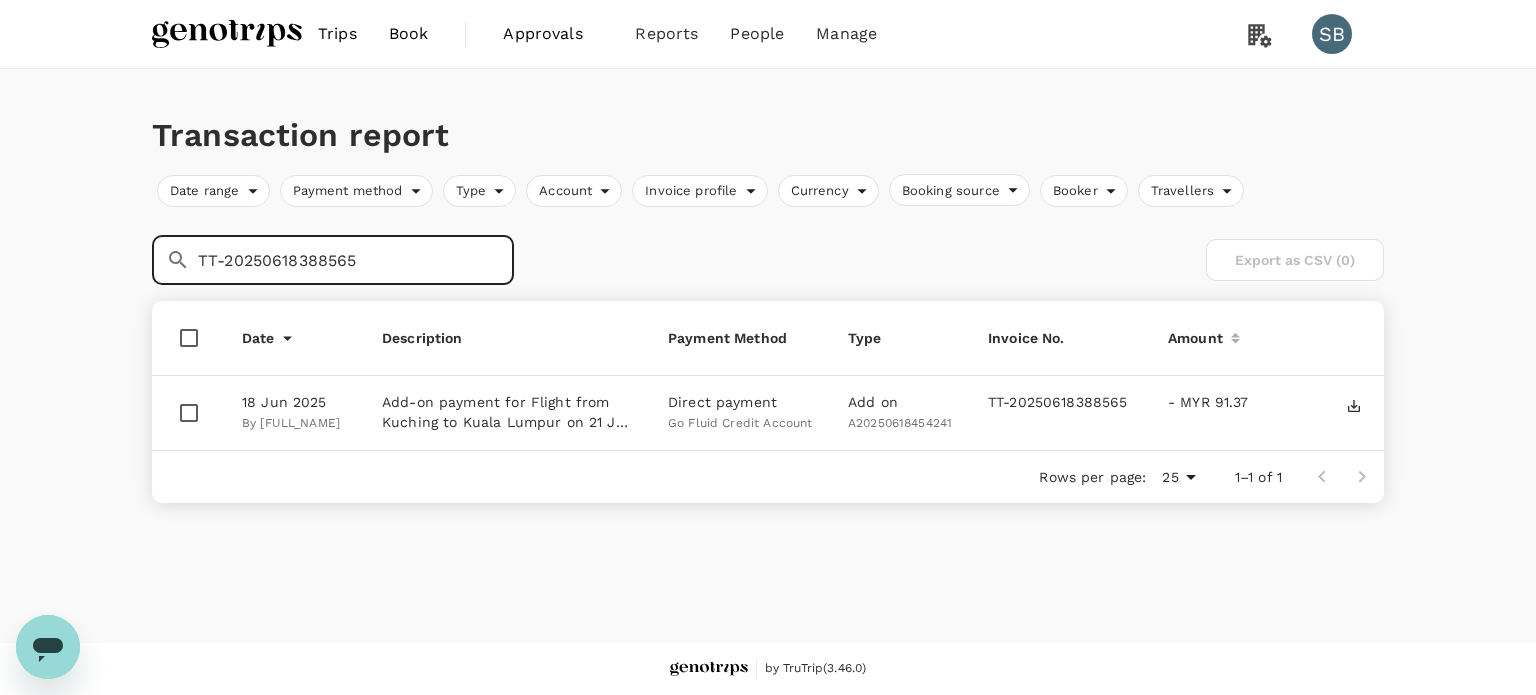 drag, startPoint x: 384, startPoint y: 263, endPoint x: 140, endPoint y: 263, distance: 244 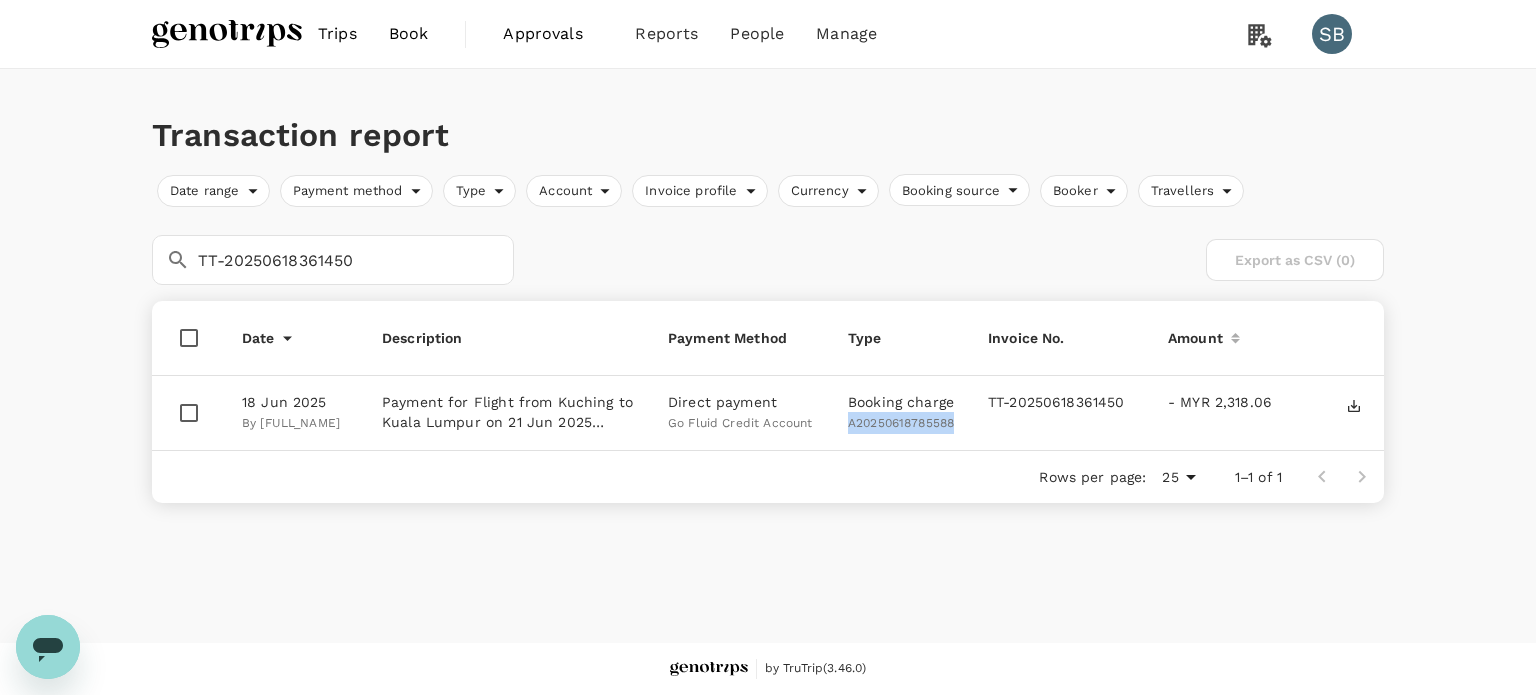 drag, startPoint x: 962, startPoint y: 426, endPoint x: 850, endPoint y: 422, distance: 112.0714 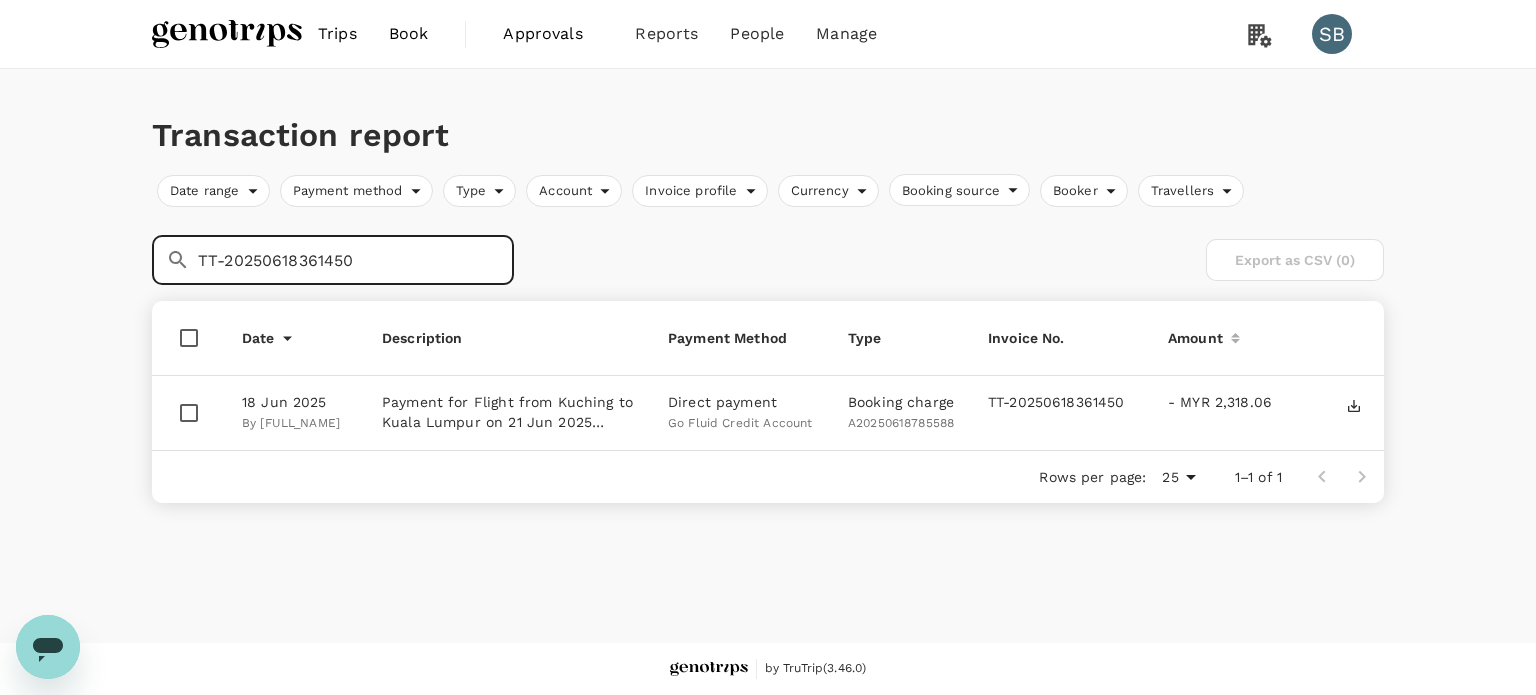 drag, startPoint x: 384, startPoint y: 260, endPoint x: 144, endPoint y: 250, distance: 240.20824 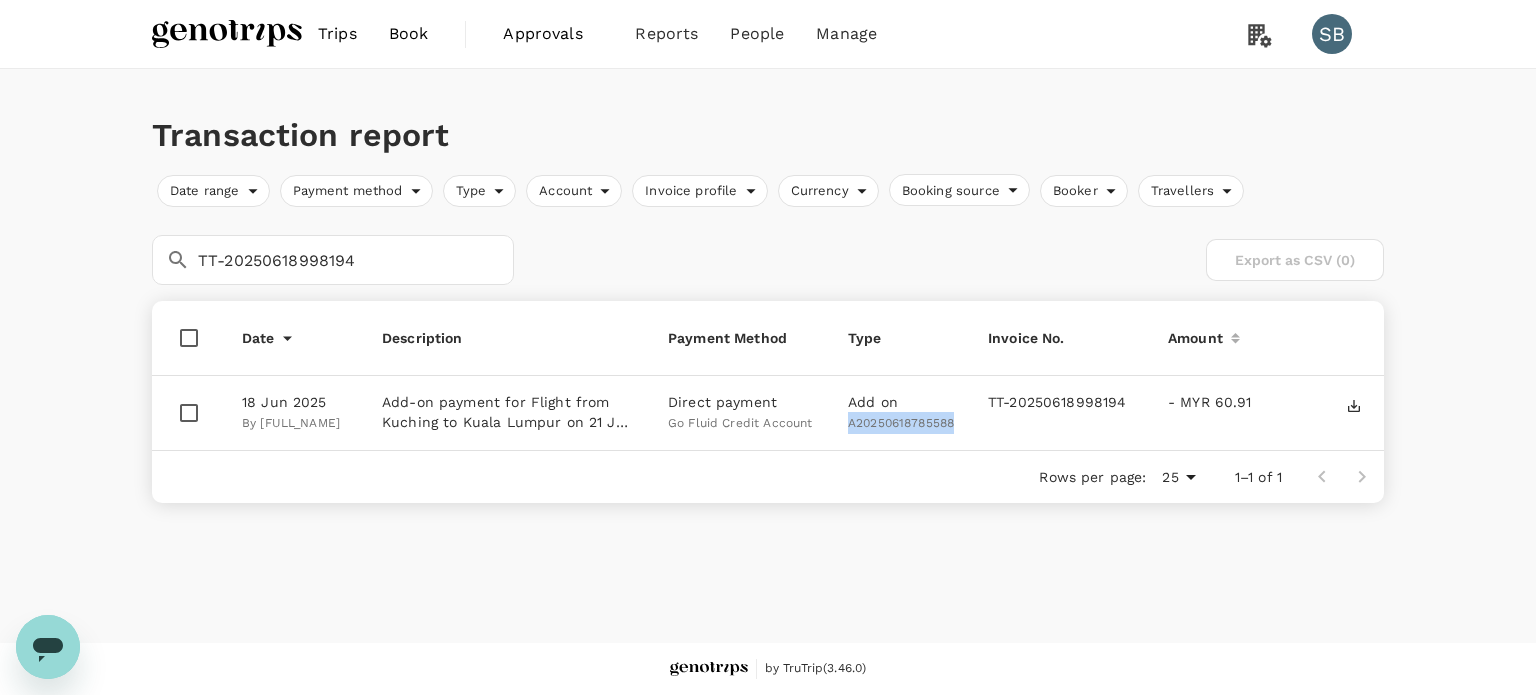 drag, startPoint x: 959, startPoint y: 425, endPoint x: 850, endPoint y: 427, distance: 109.01835 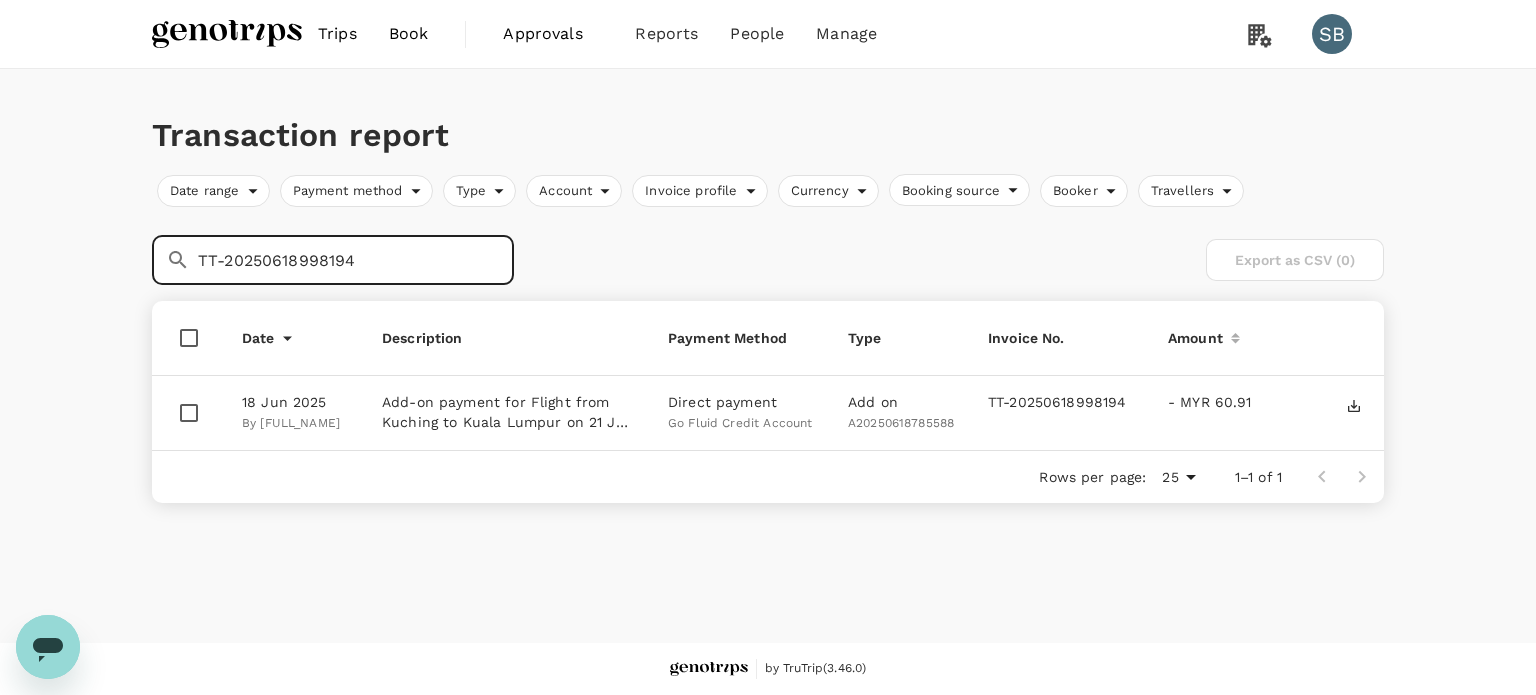 drag, startPoint x: 365, startPoint y: 261, endPoint x: 163, endPoint y: 240, distance: 203.08865 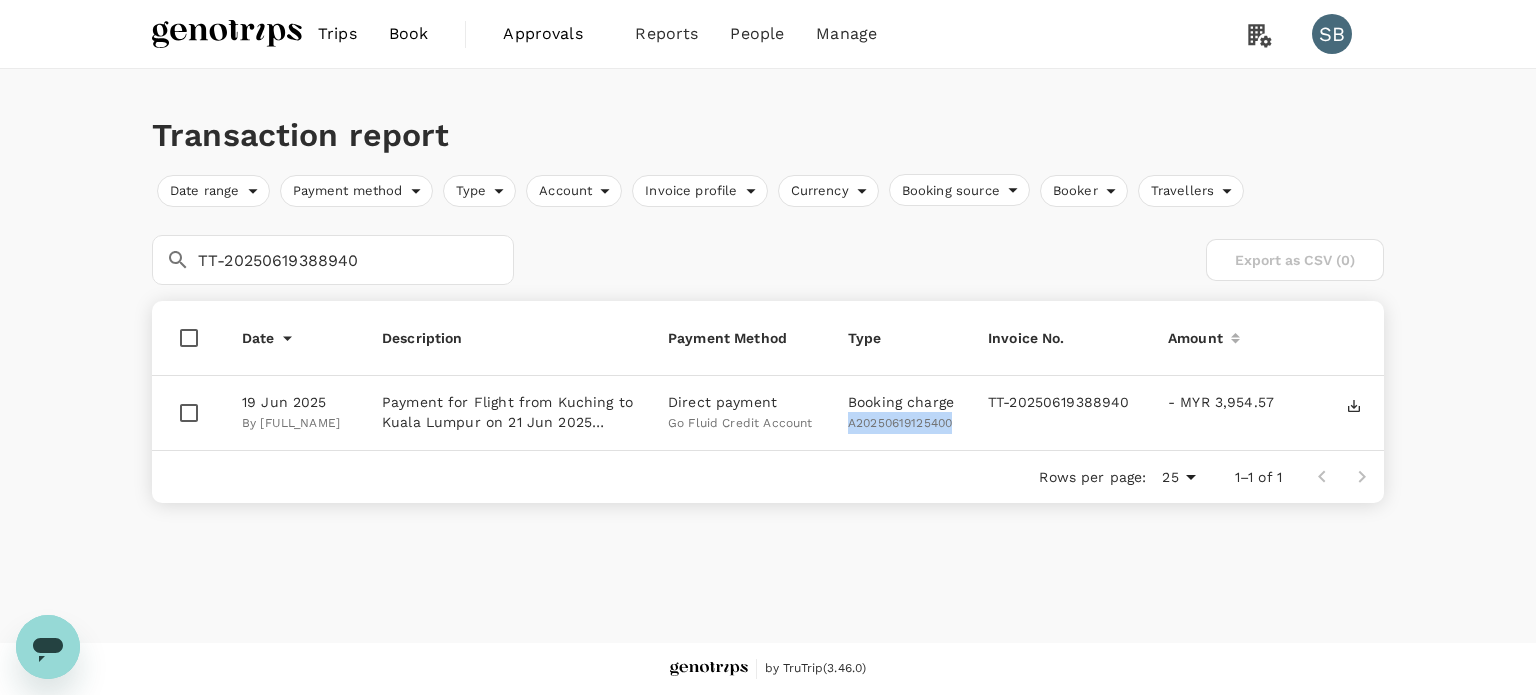 drag, startPoint x: 953, startPoint y: 428, endPoint x: 847, endPoint y: 420, distance: 106.30146 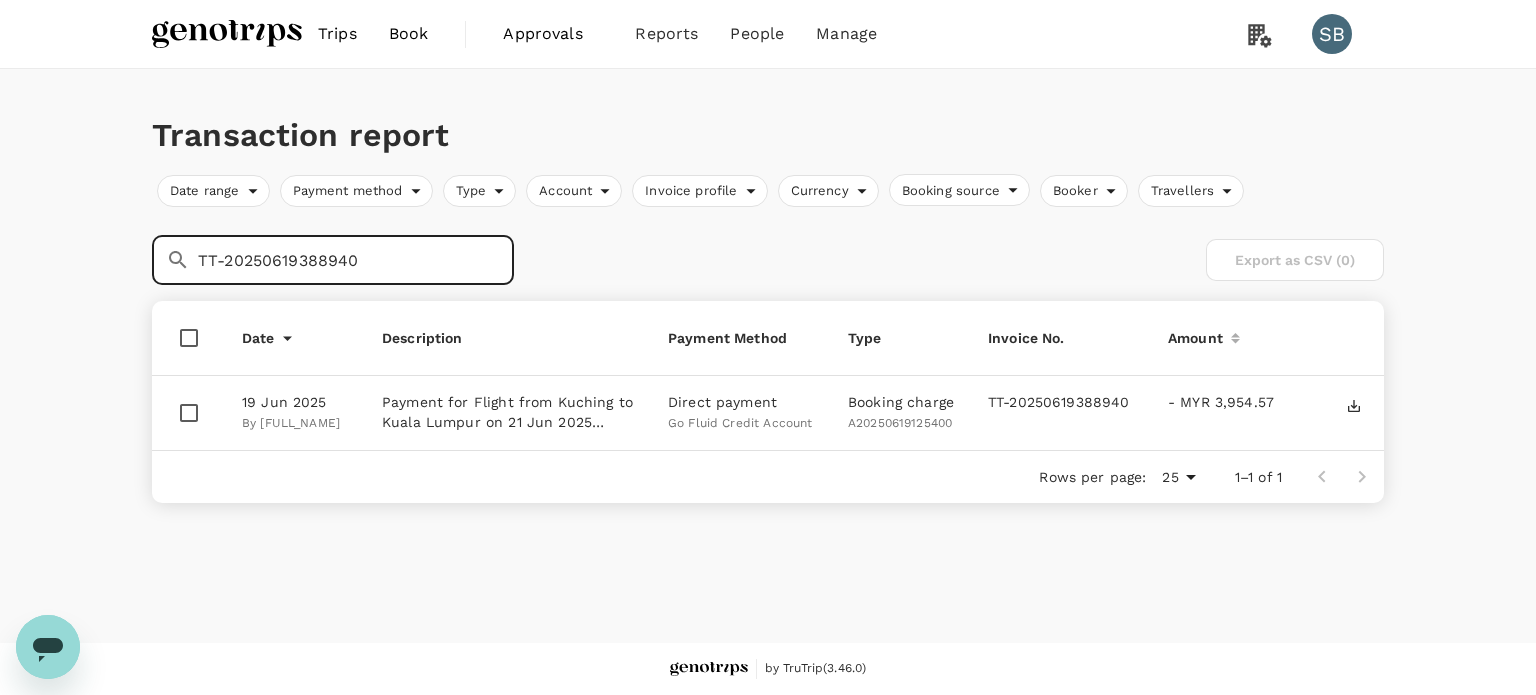 drag, startPoint x: 361, startPoint y: 265, endPoint x: 132, endPoint y: 261, distance: 229.03493 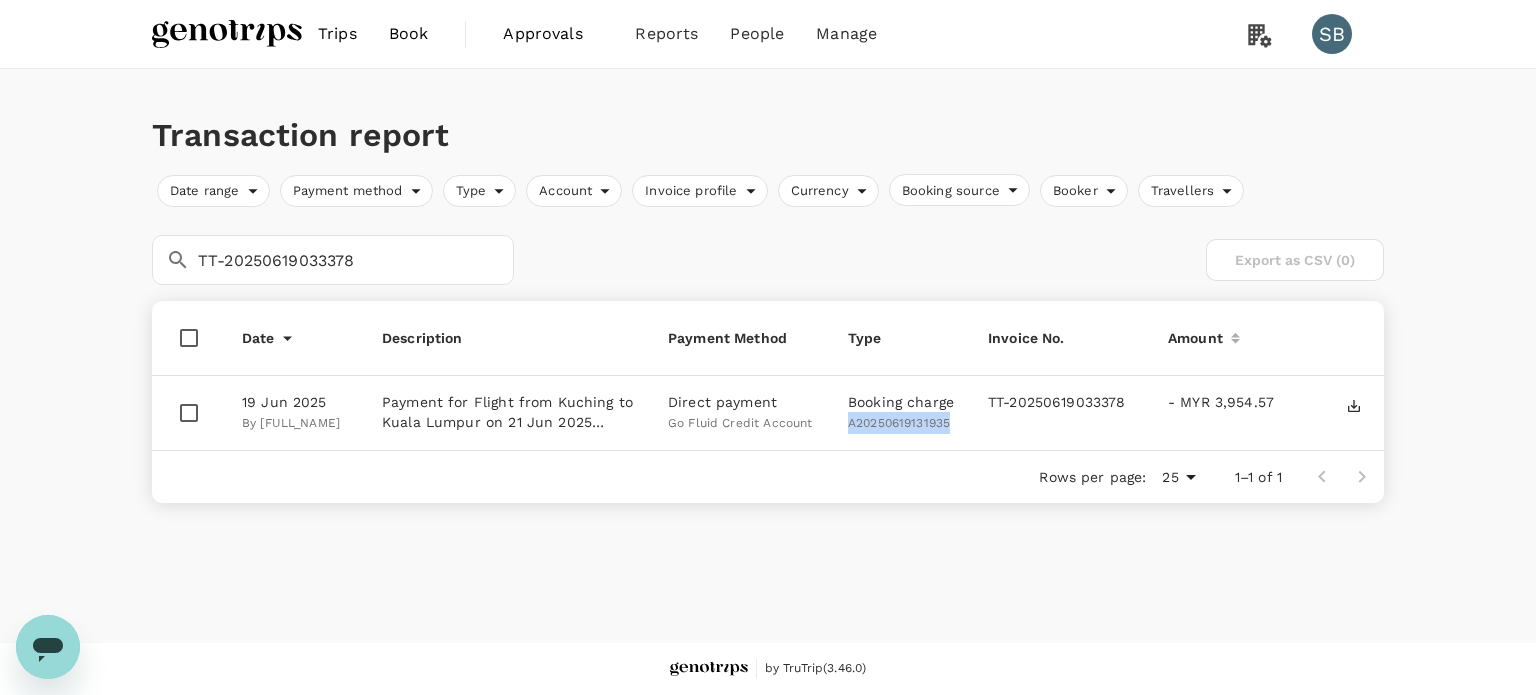 drag, startPoint x: 948, startPoint y: 427, endPoint x: 848, endPoint y: 430, distance: 100.04499 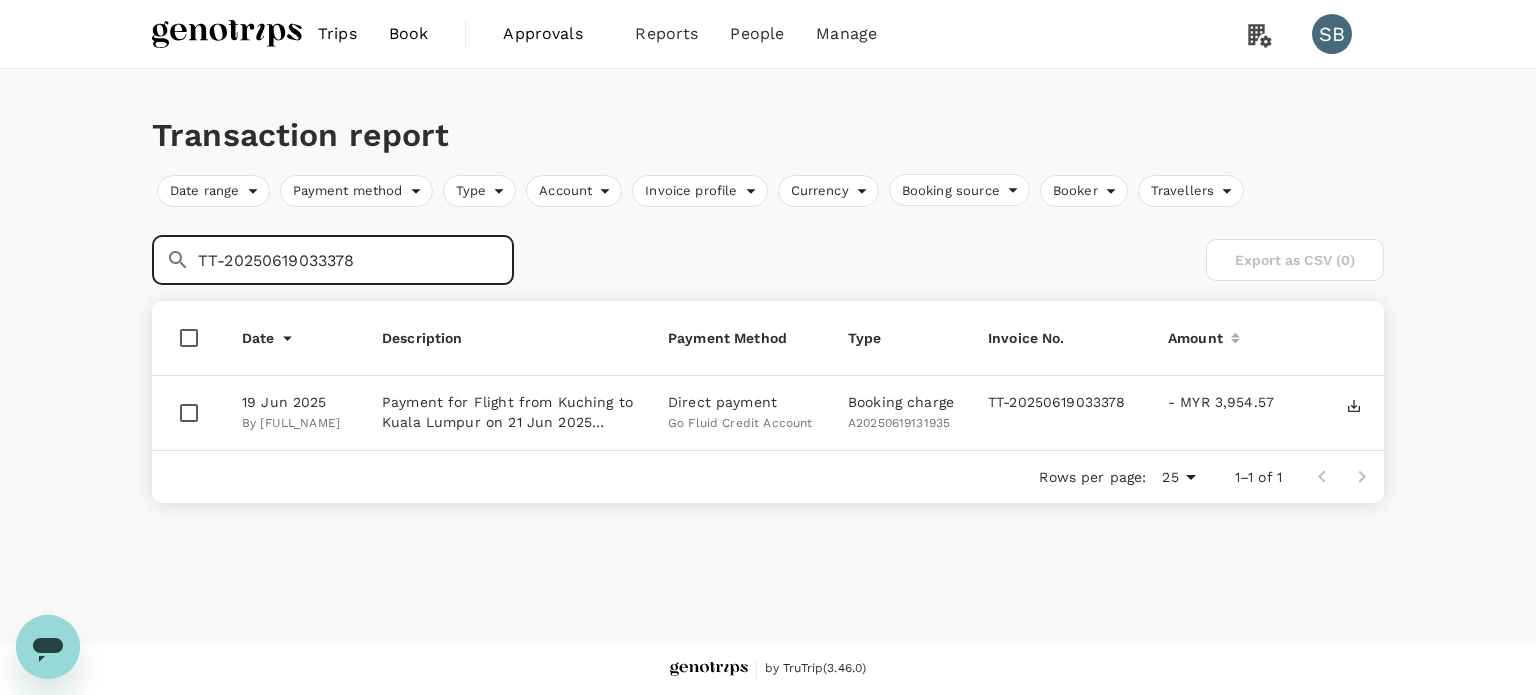 drag, startPoint x: 364, startPoint y: 260, endPoint x: 135, endPoint y: 251, distance: 229.17679 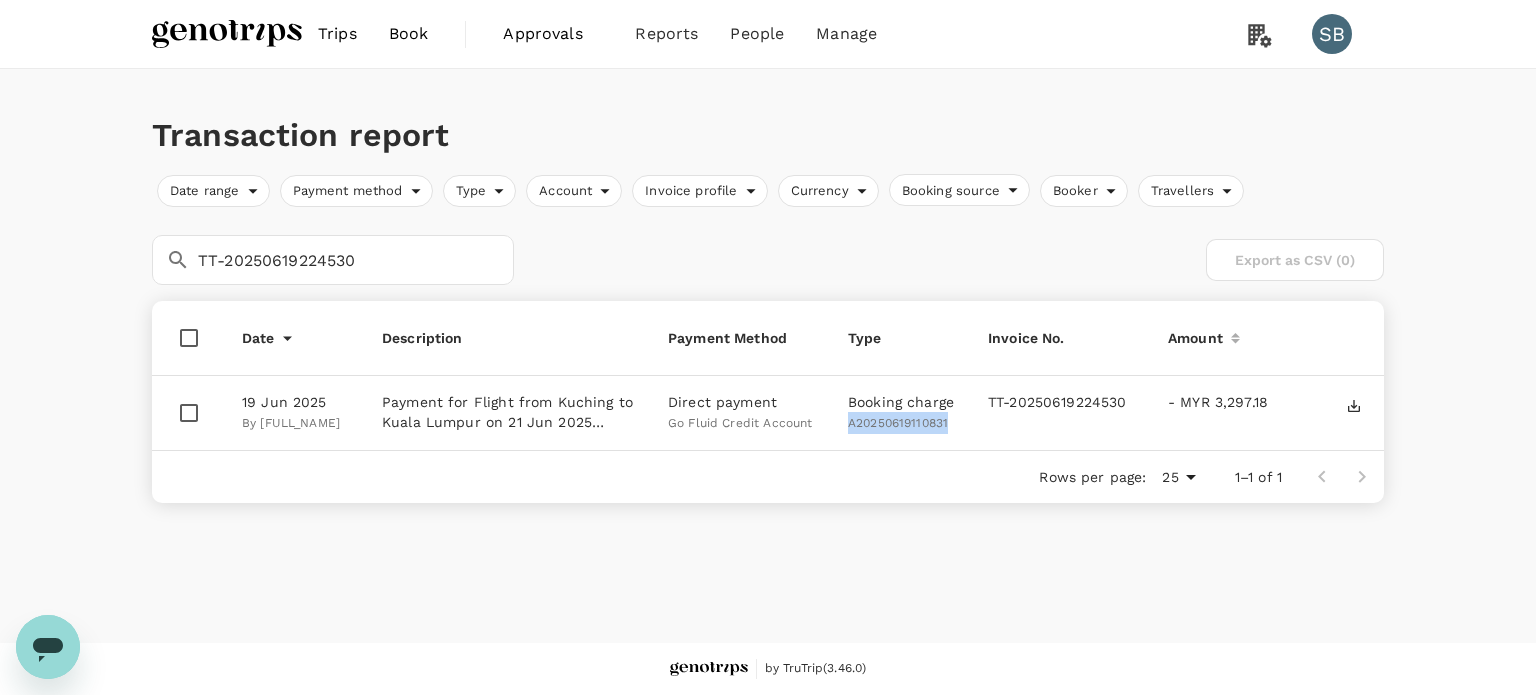 drag, startPoint x: 955, startPoint y: 421, endPoint x: 848, endPoint y: 430, distance: 107.37784 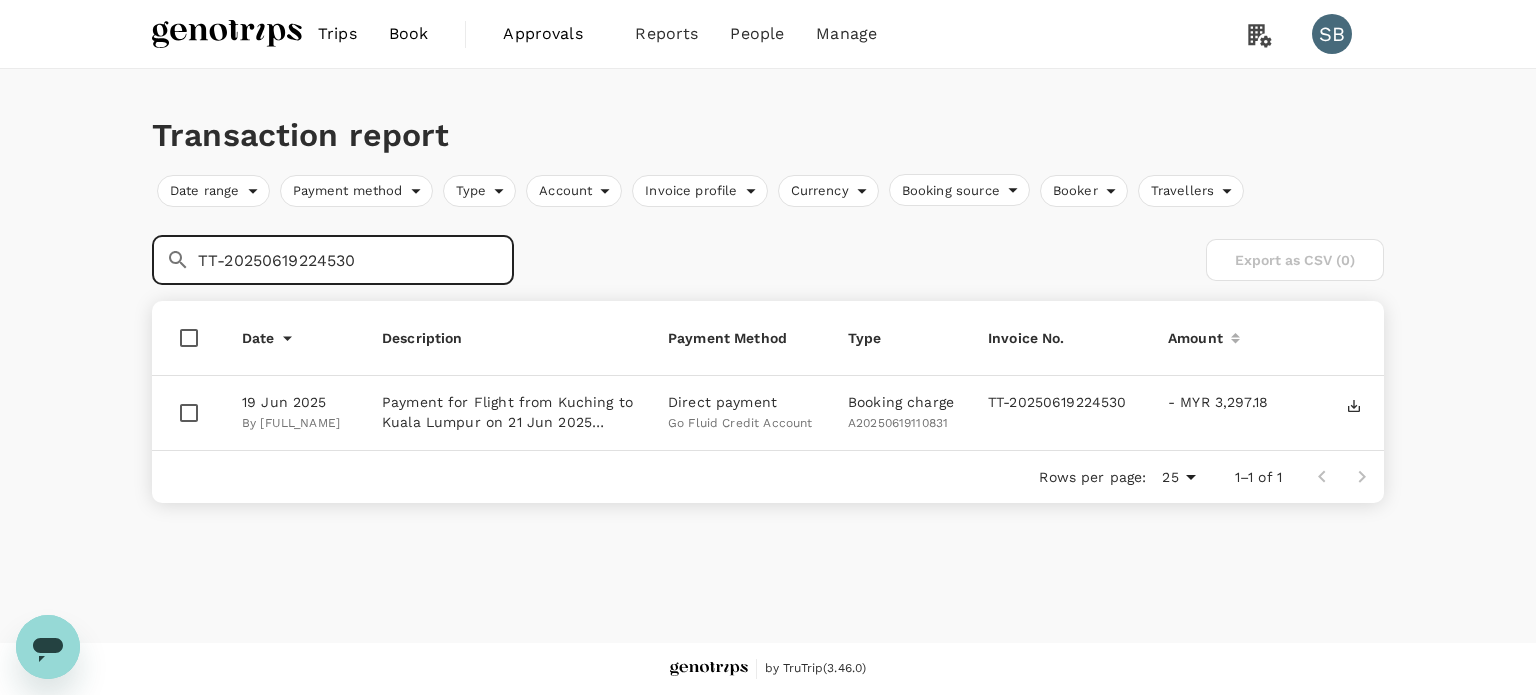 drag, startPoint x: 363, startPoint y: 261, endPoint x: 152, endPoint y: 247, distance: 211.46394 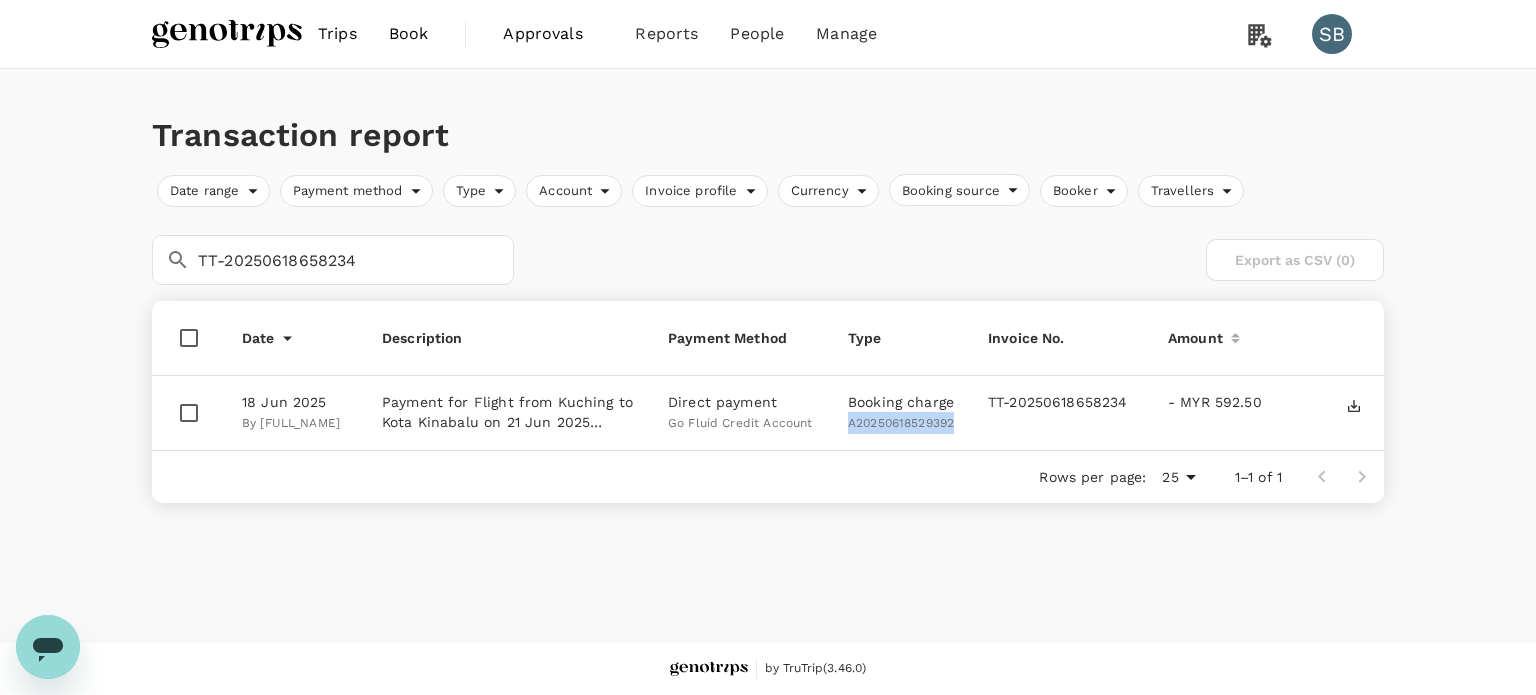 drag, startPoint x: 958, startPoint y: 420, endPoint x: 846, endPoint y: 423, distance: 112.04017 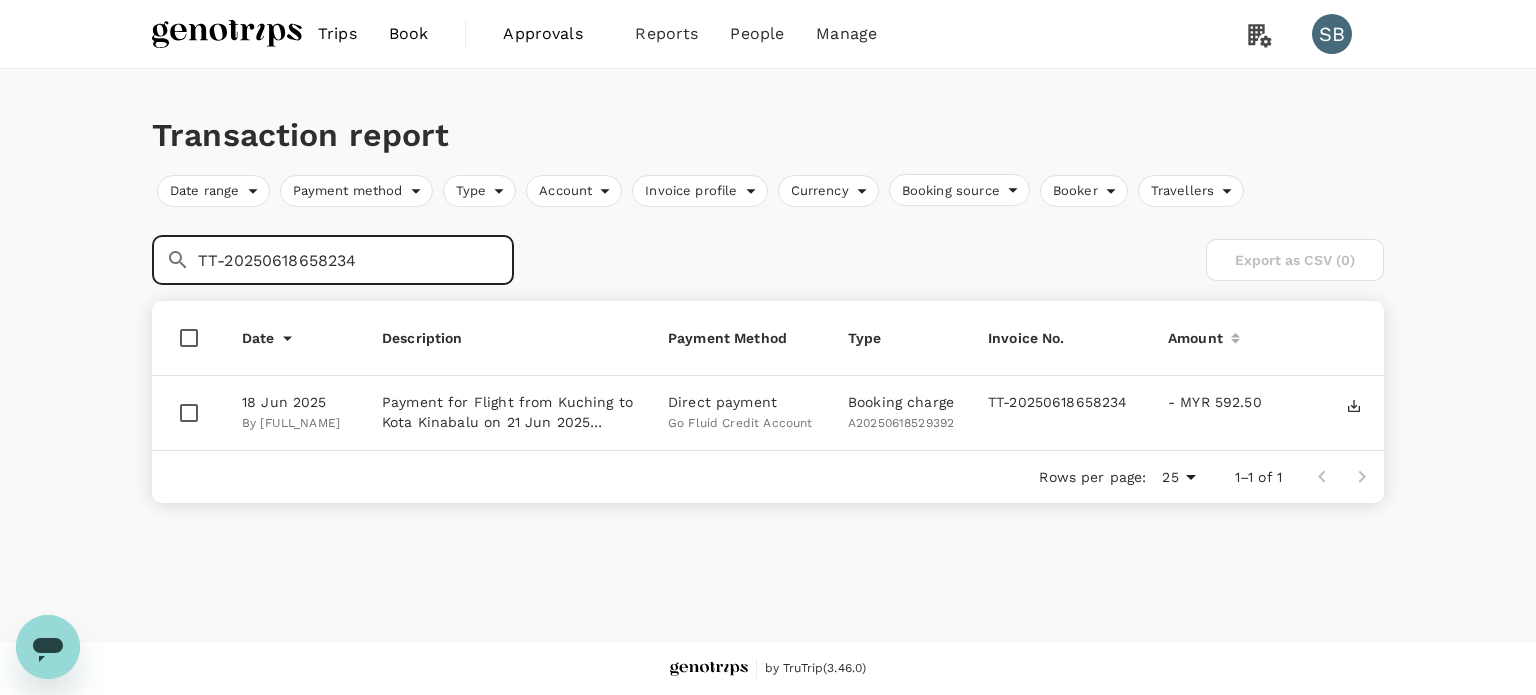 drag, startPoint x: 411, startPoint y: 258, endPoint x: 171, endPoint y: 252, distance: 240.07498 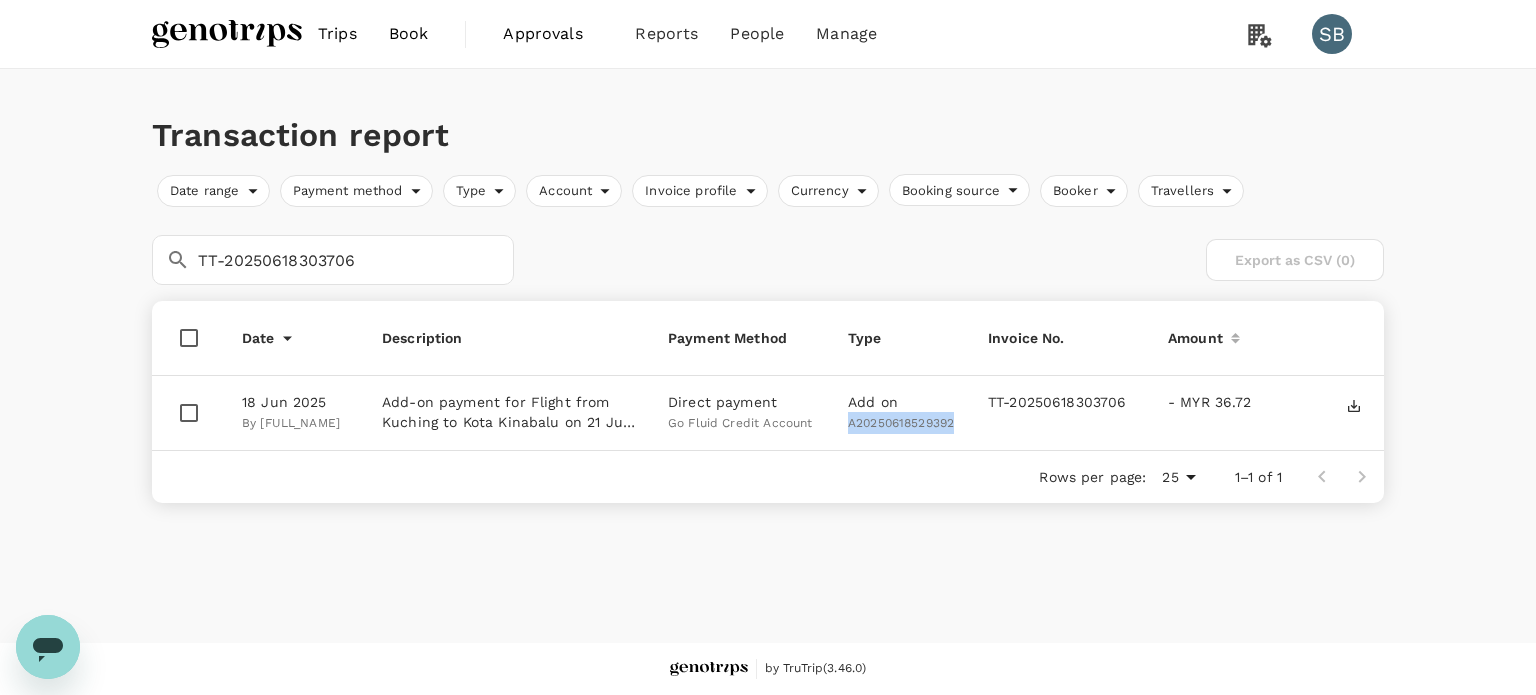 drag, startPoint x: 958, startPoint y: 424, endPoint x: 850, endPoint y: 428, distance: 108.07405 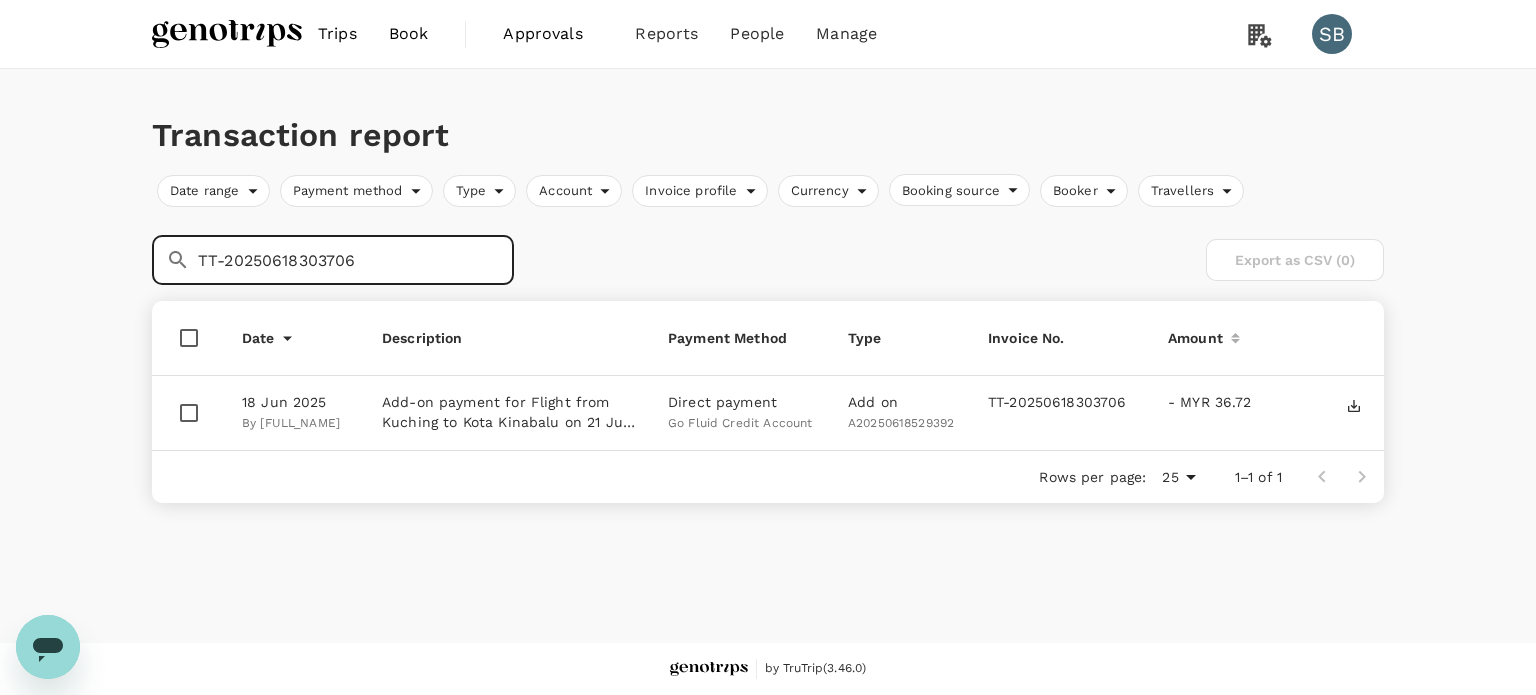 drag, startPoint x: 398, startPoint y: 262, endPoint x: 98, endPoint y: 237, distance: 301.03986 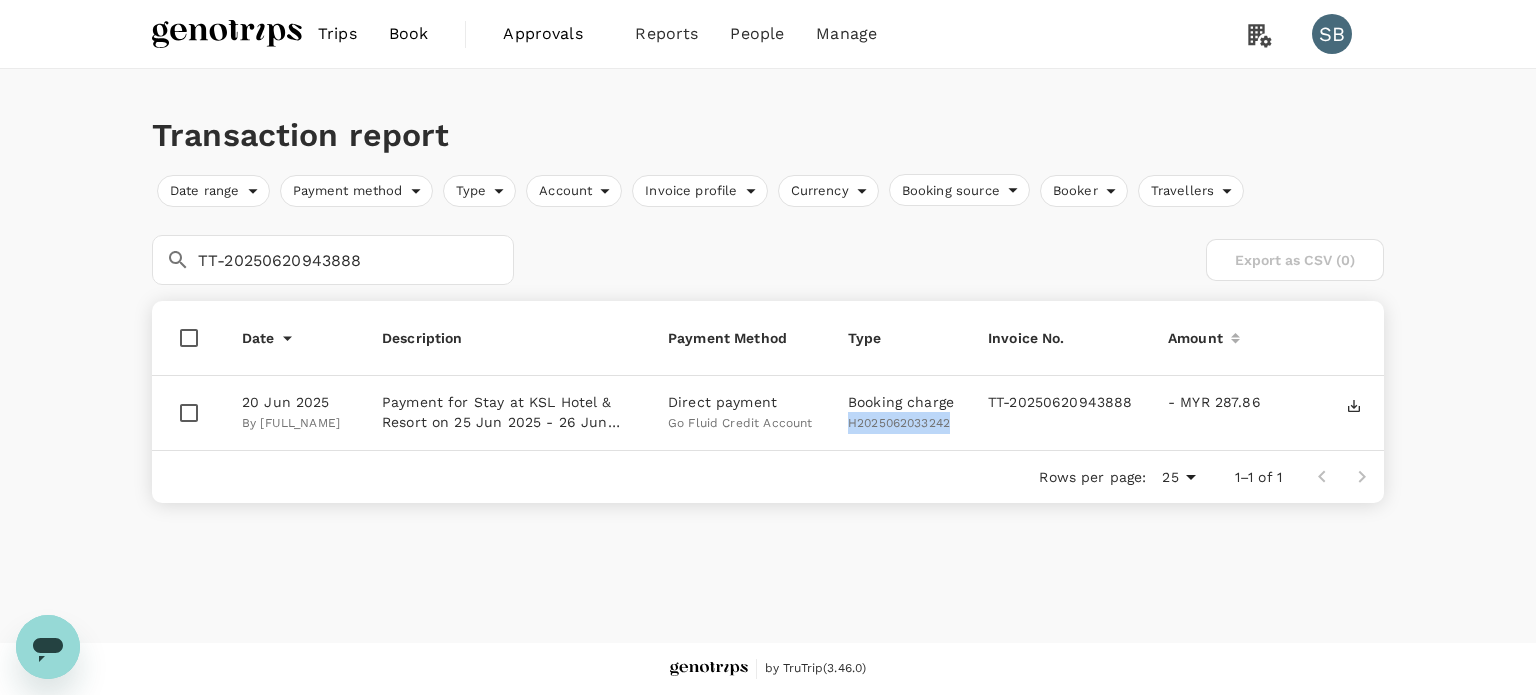 drag, startPoint x: 948, startPoint y: 419, endPoint x: 836, endPoint y: 423, distance: 112.0714 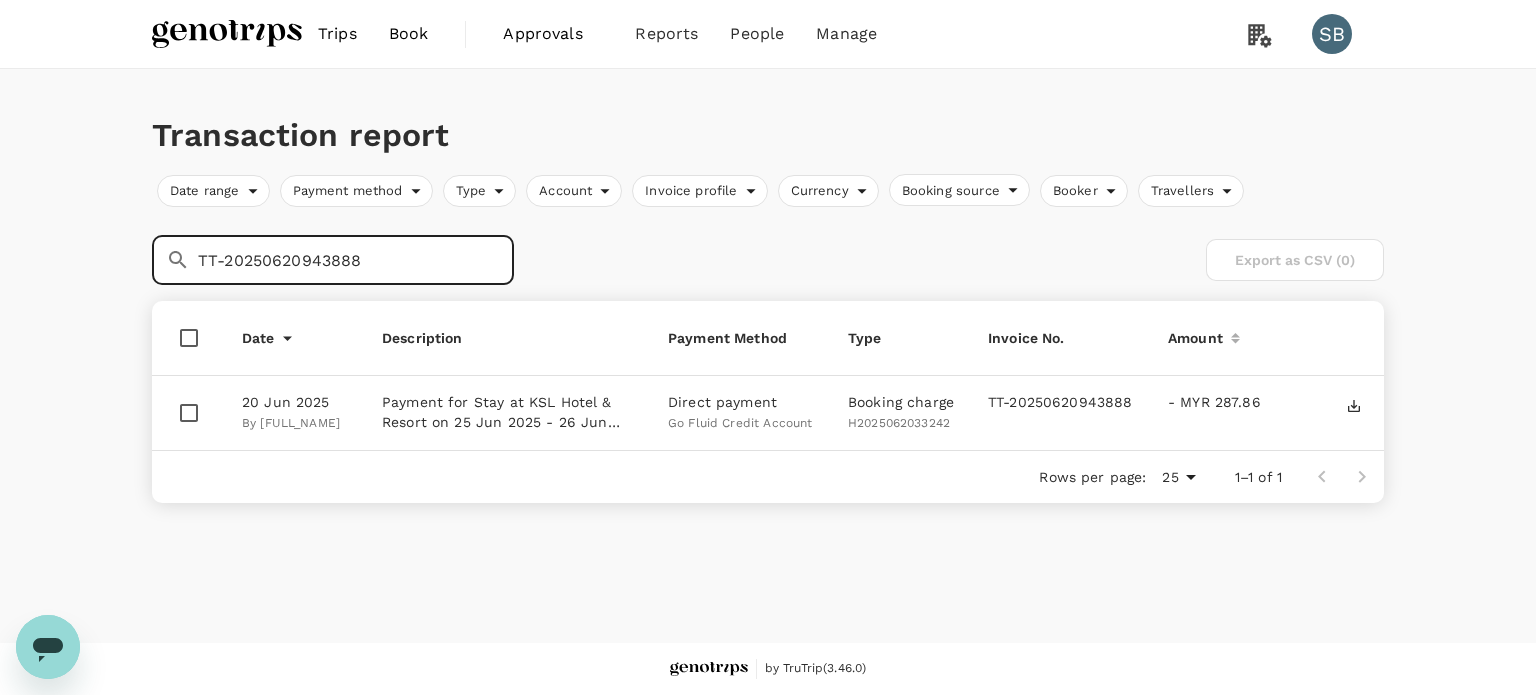 drag, startPoint x: 366, startPoint y: 261, endPoint x: 156, endPoint y: 257, distance: 210.03809 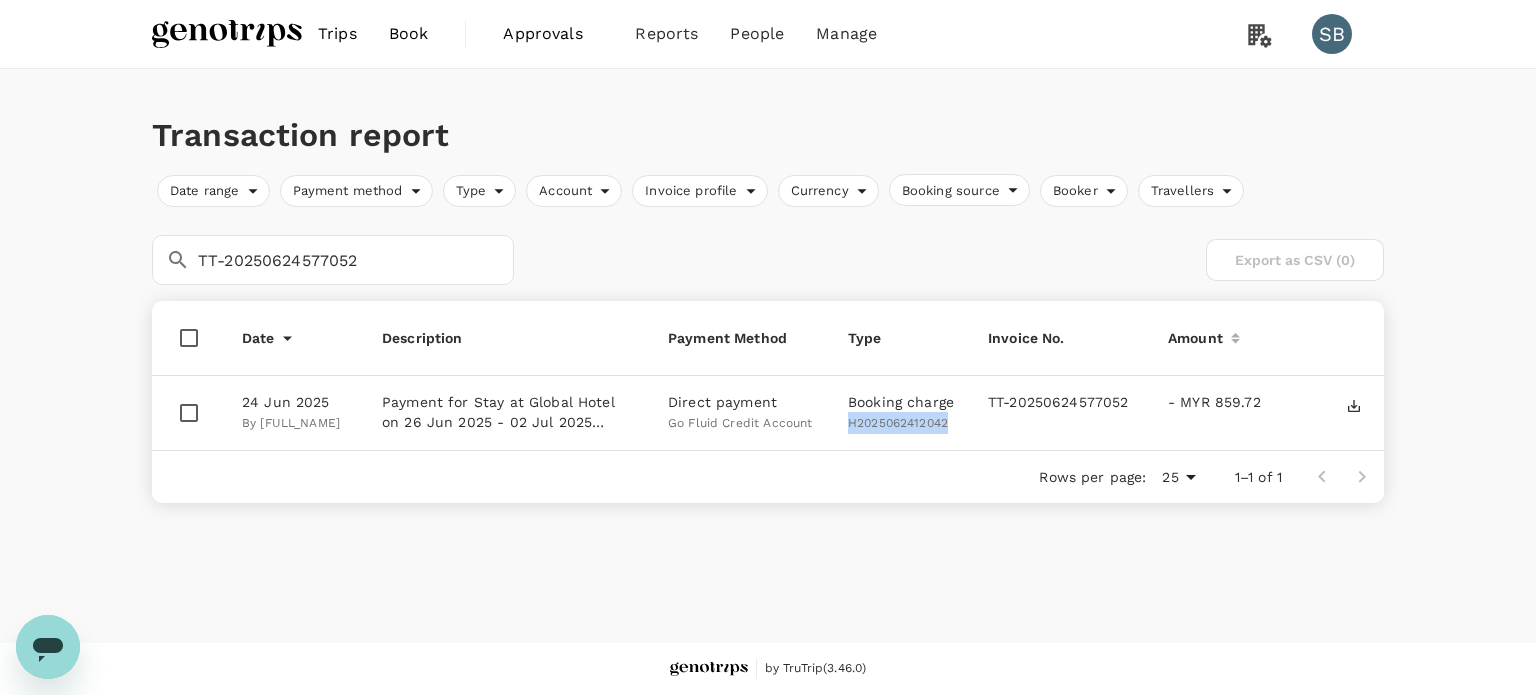 drag, startPoint x: 952, startPoint y: 422, endPoint x: 848, endPoint y: 422, distance: 104 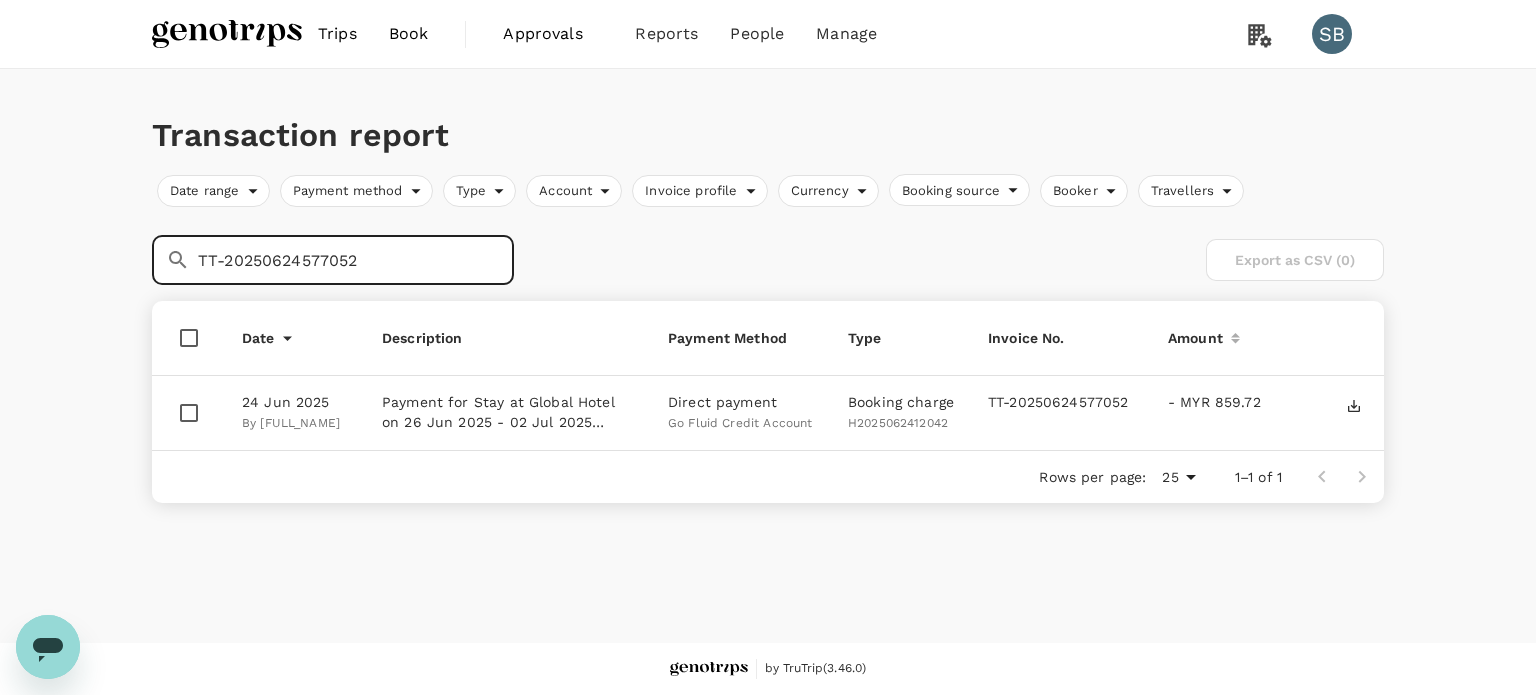 drag, startPoint x: 371, startPoint y: 262, endPoint x: 148, endPoint y: 242, distance: 223.89507 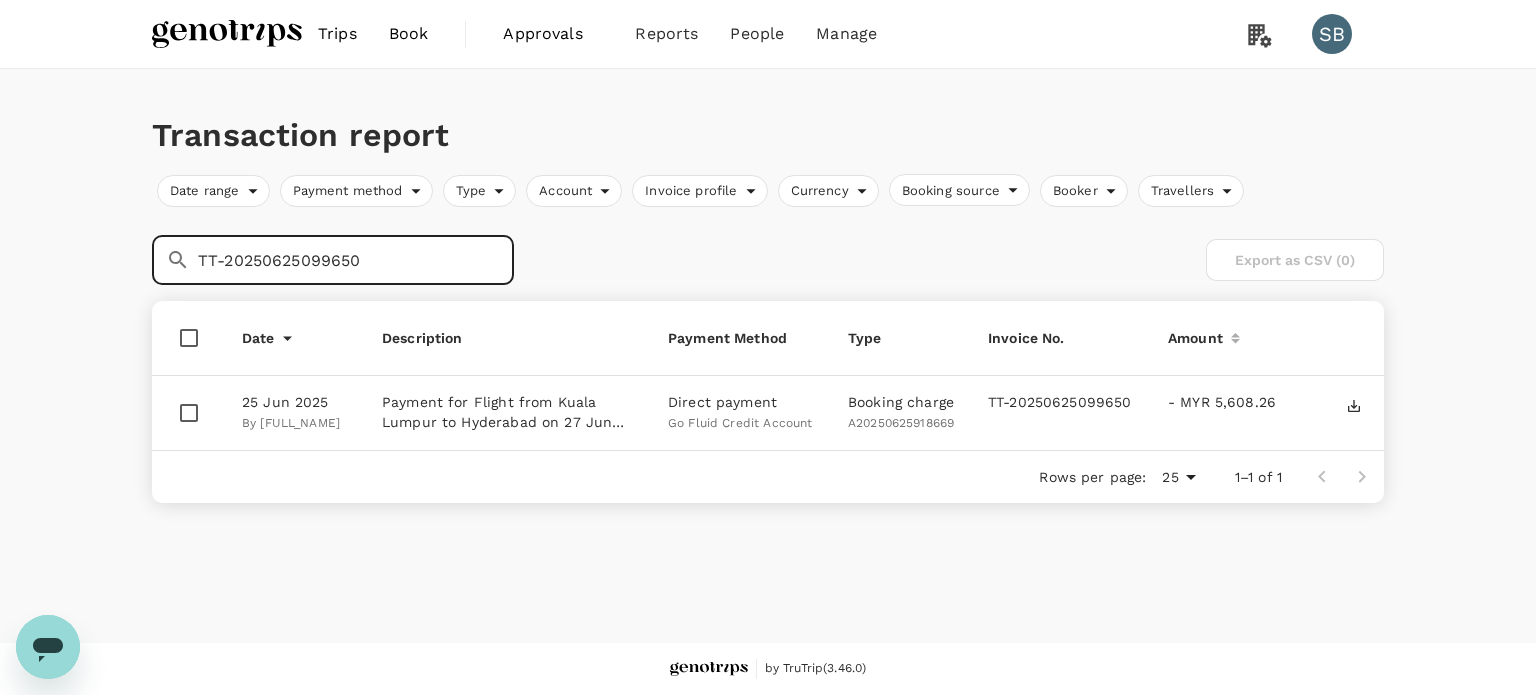 type on "TT-20250625099650" 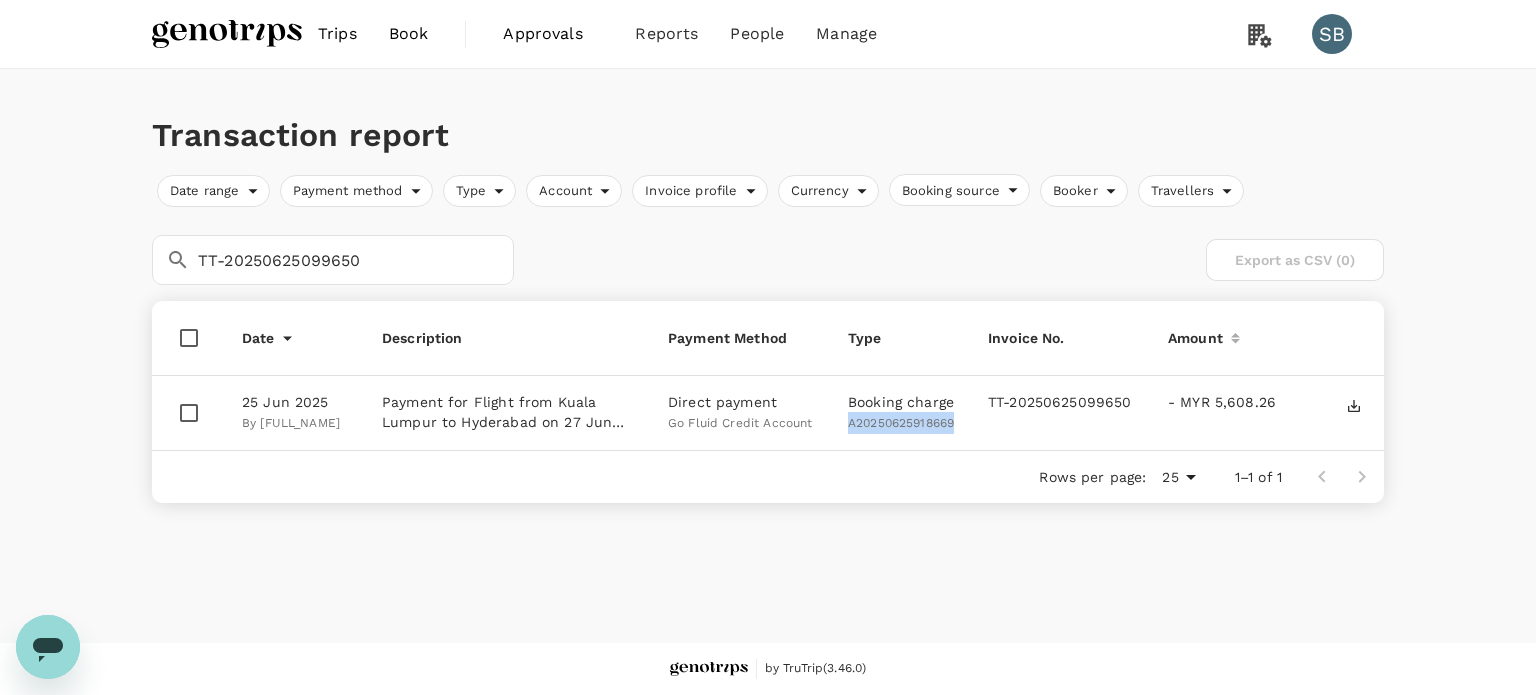 drag, startPoint x: 968, startPoint y: 424, endPoint x: 846, endPoint y: 425, distance: 122.0041 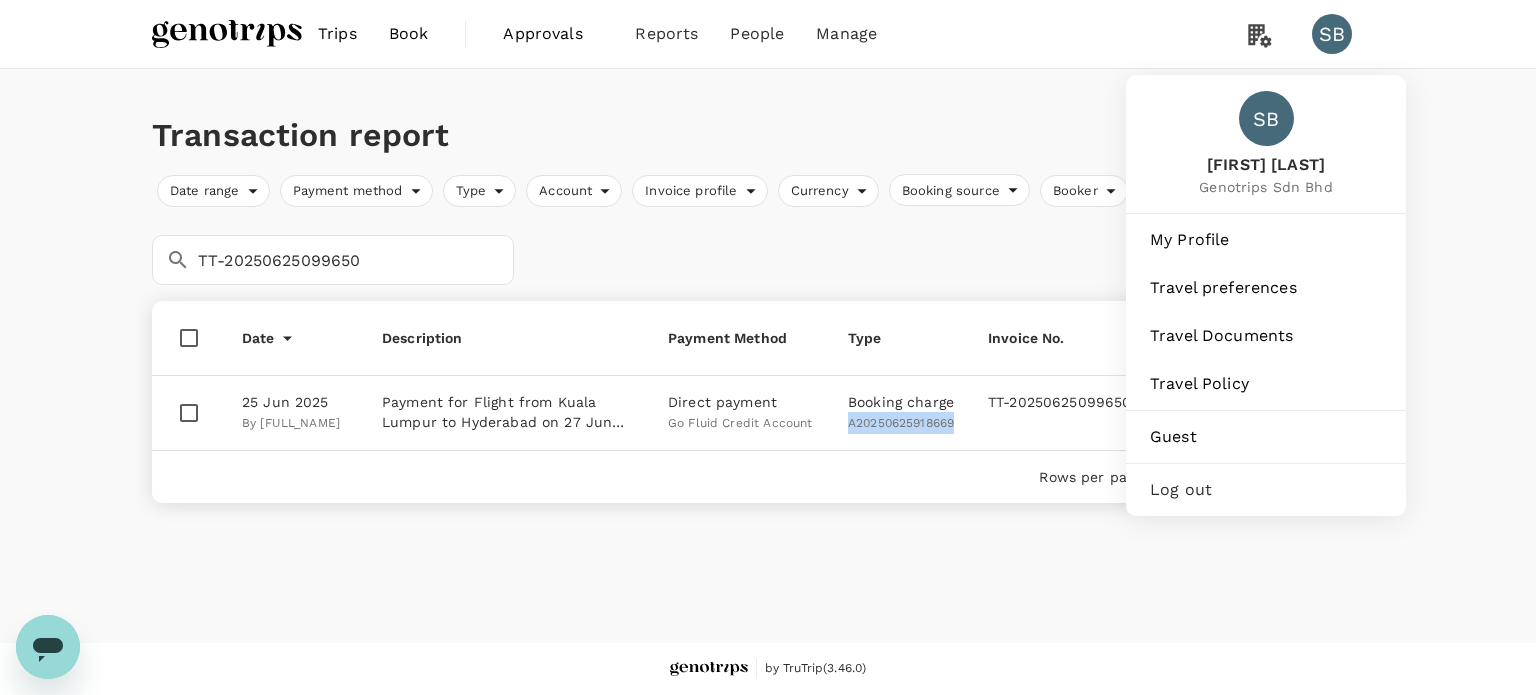click on "SB" at bounding box center (1332, 34) 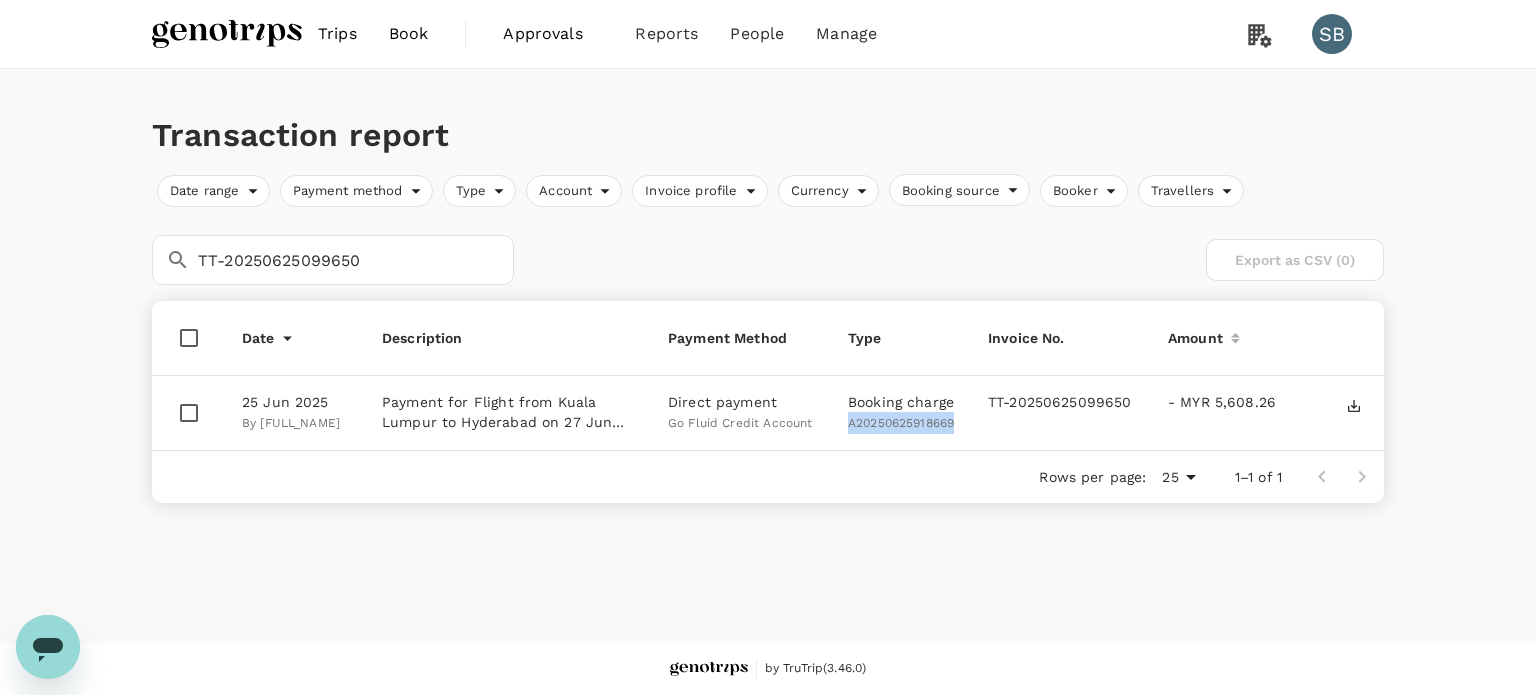 click on "SB" at bounding box center (1332, 34) 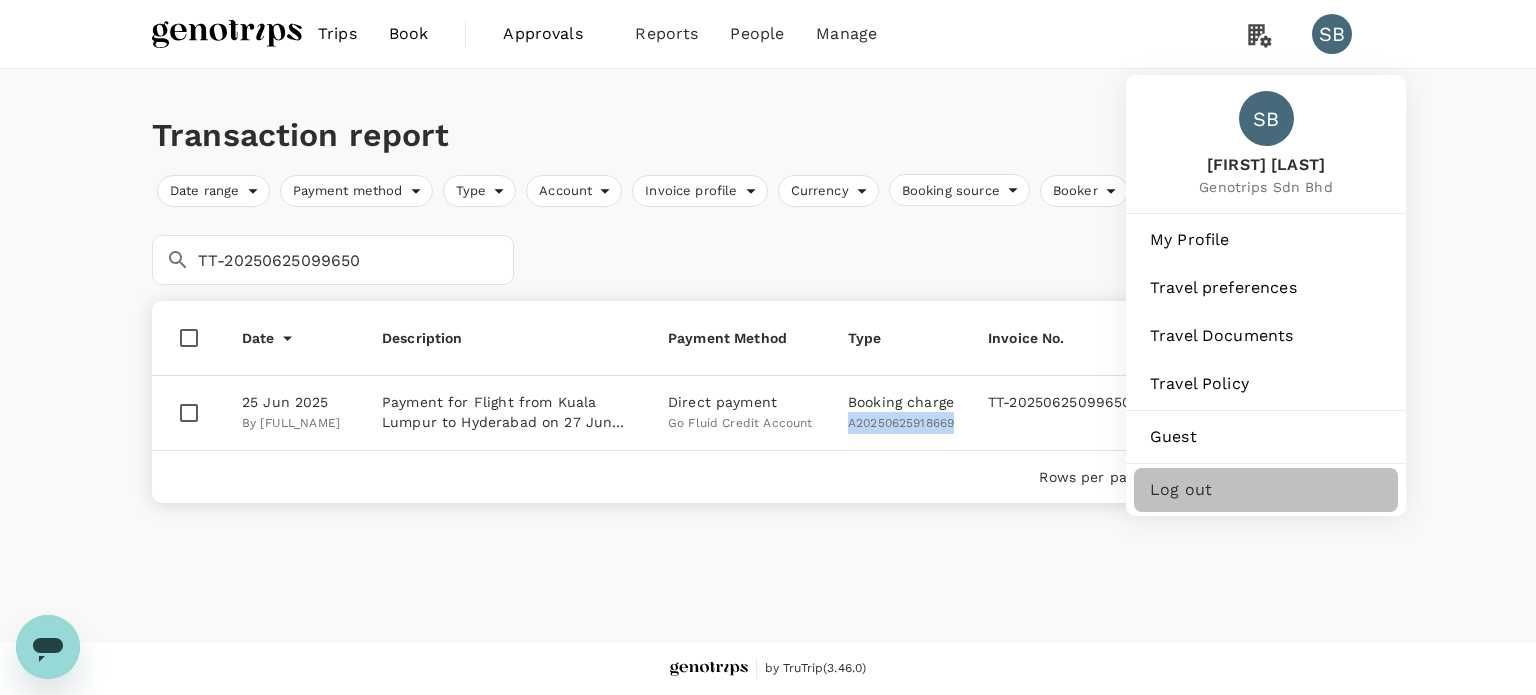 click on "Log out" at bounding box center [1266, 490] 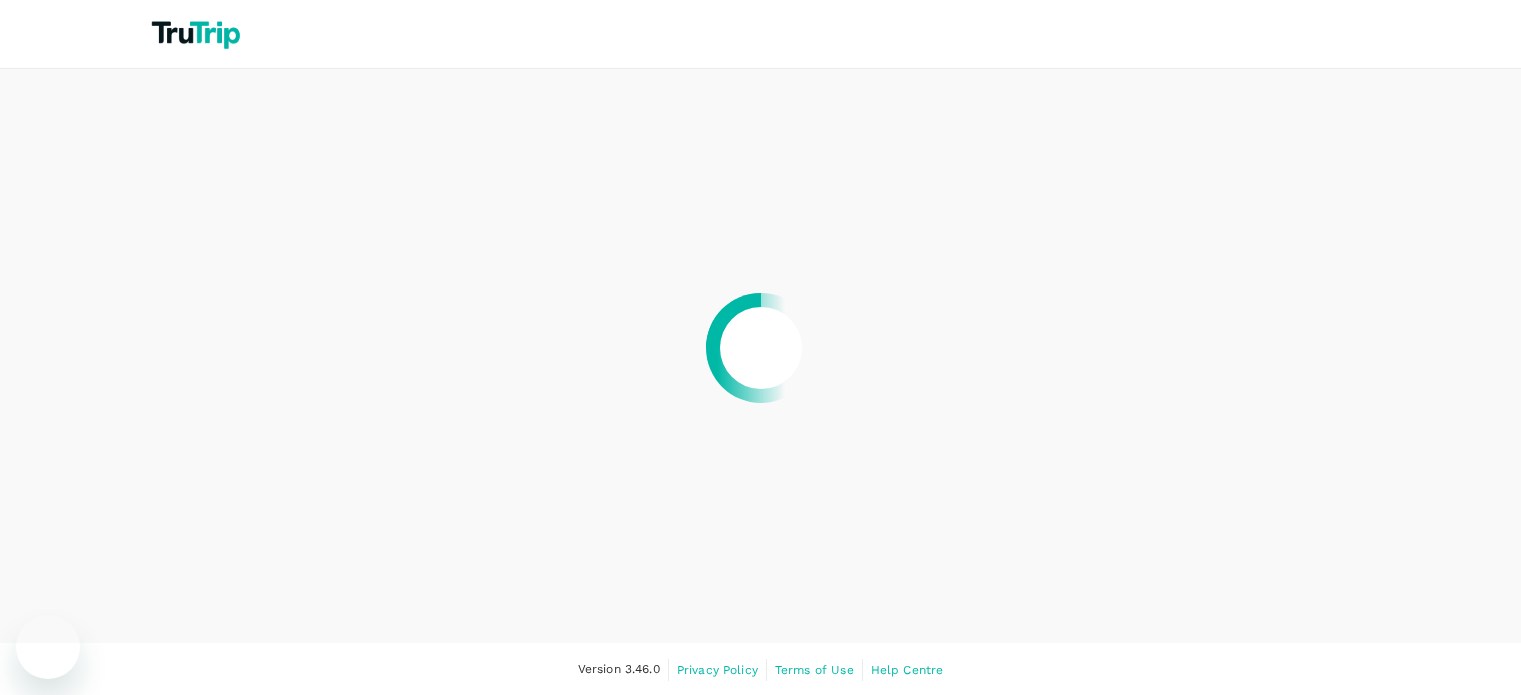 scroll, scrollTop: 0, scrollLeft: 0, axis: both 